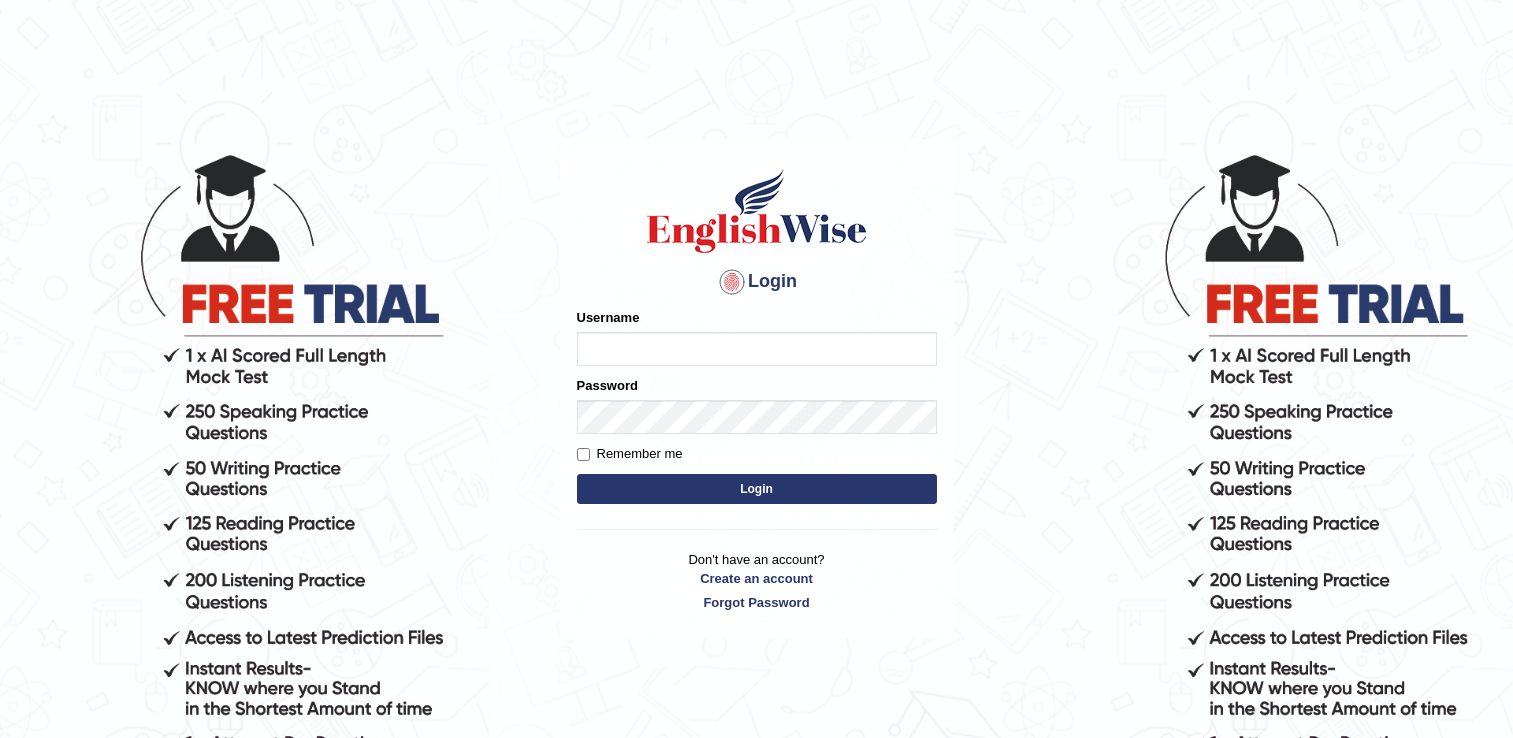 scroll, scrollTop: 0, scrollLeft: 0, axis: both 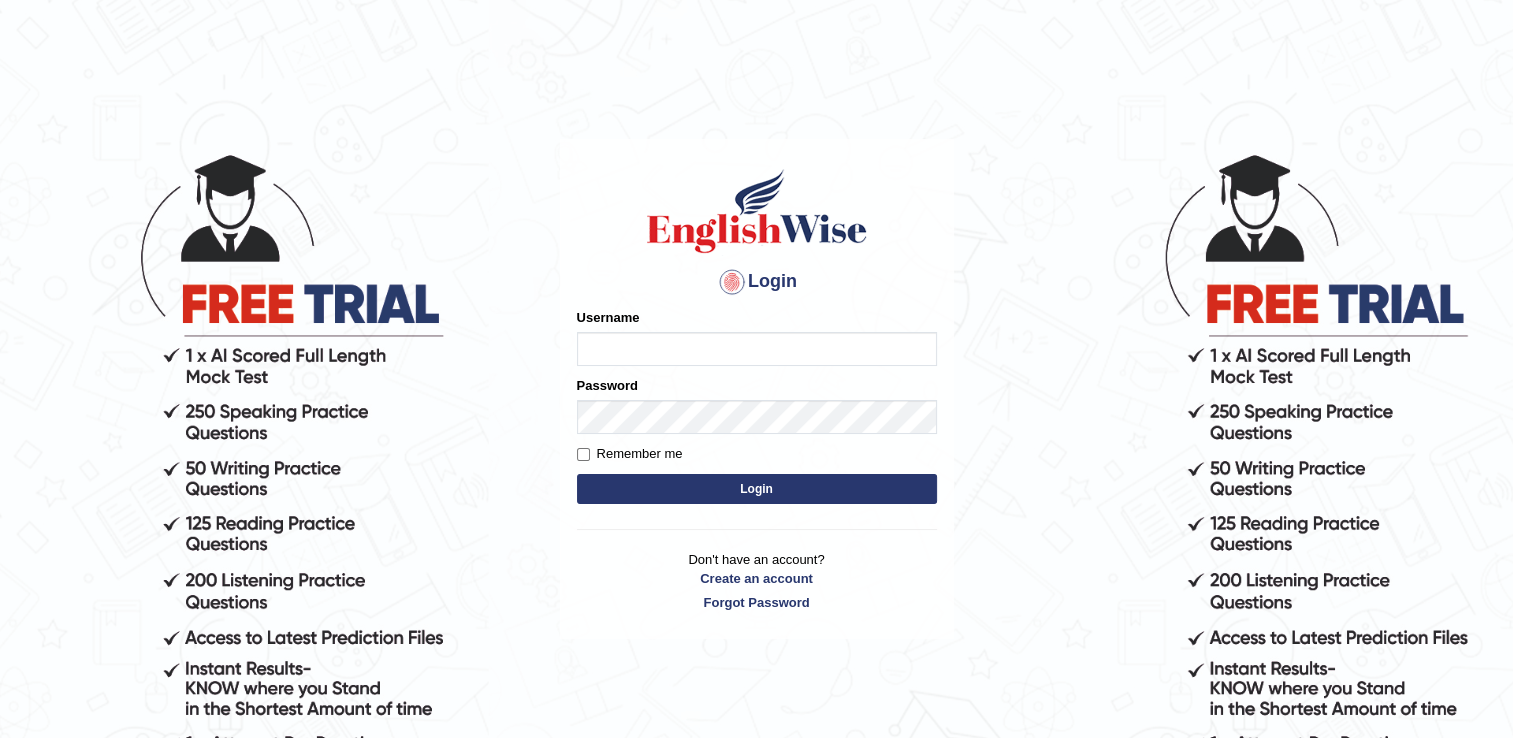 type on "successgrg" 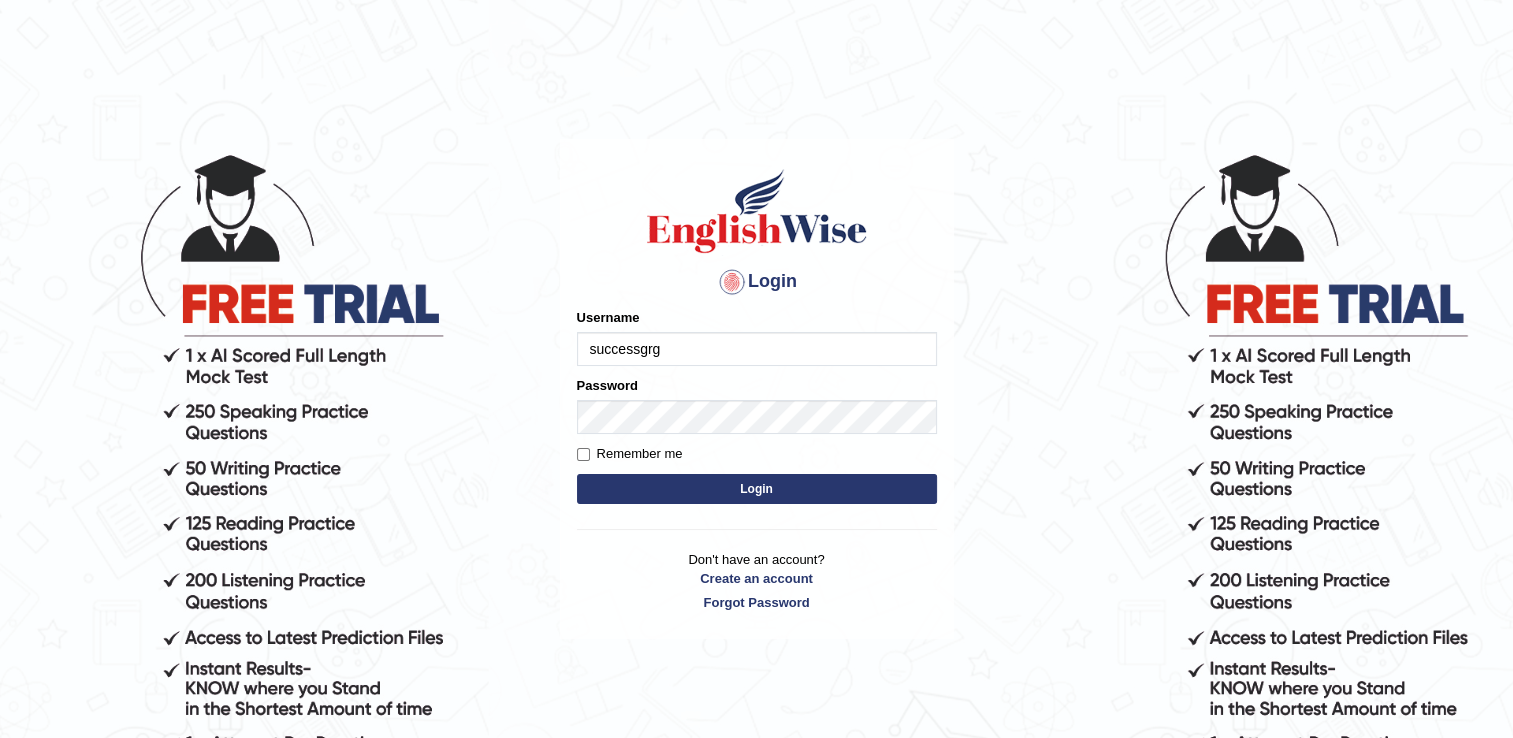 click on "Login" at bounding box center [757, 489] 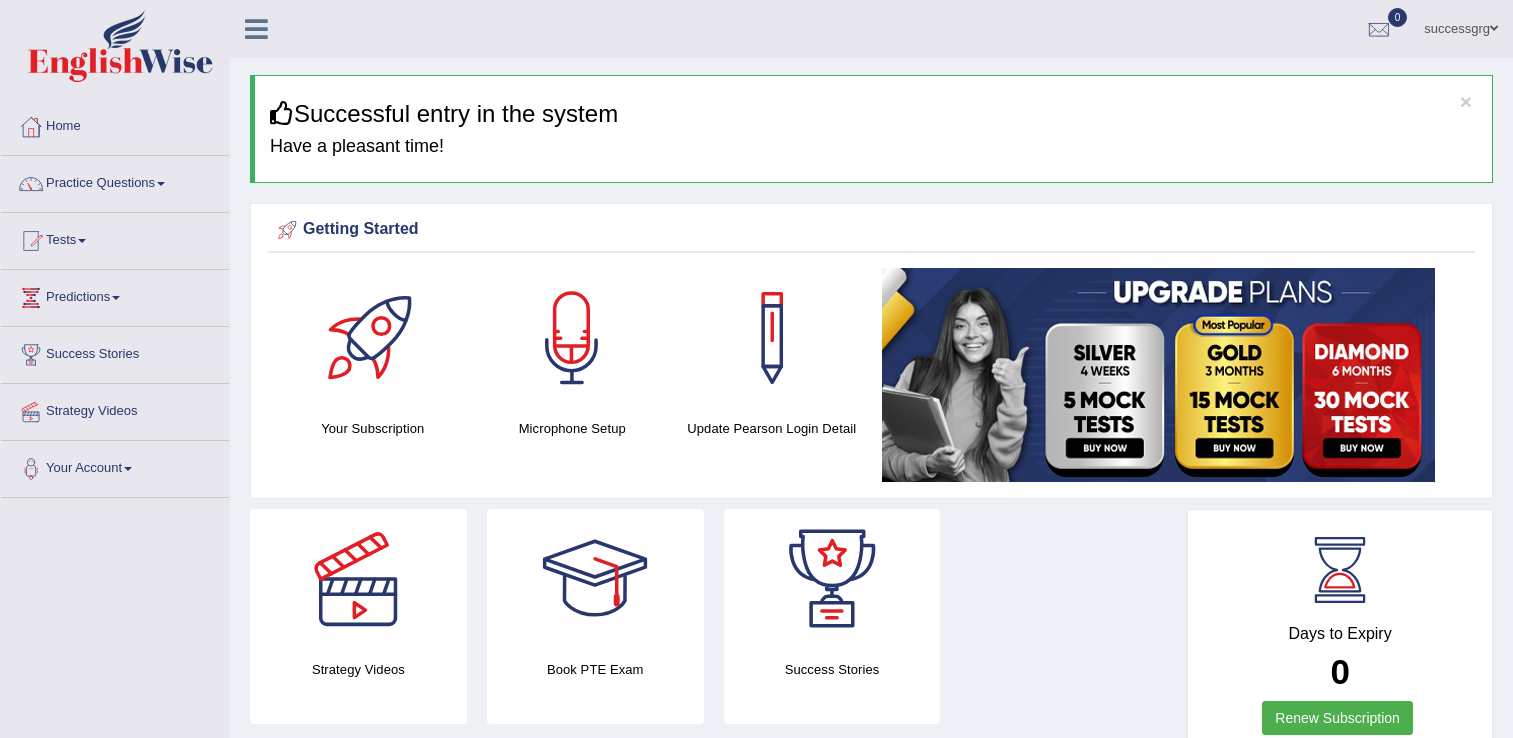 scroll, scrollTop: 0, scrollLeft: 0, axis: both 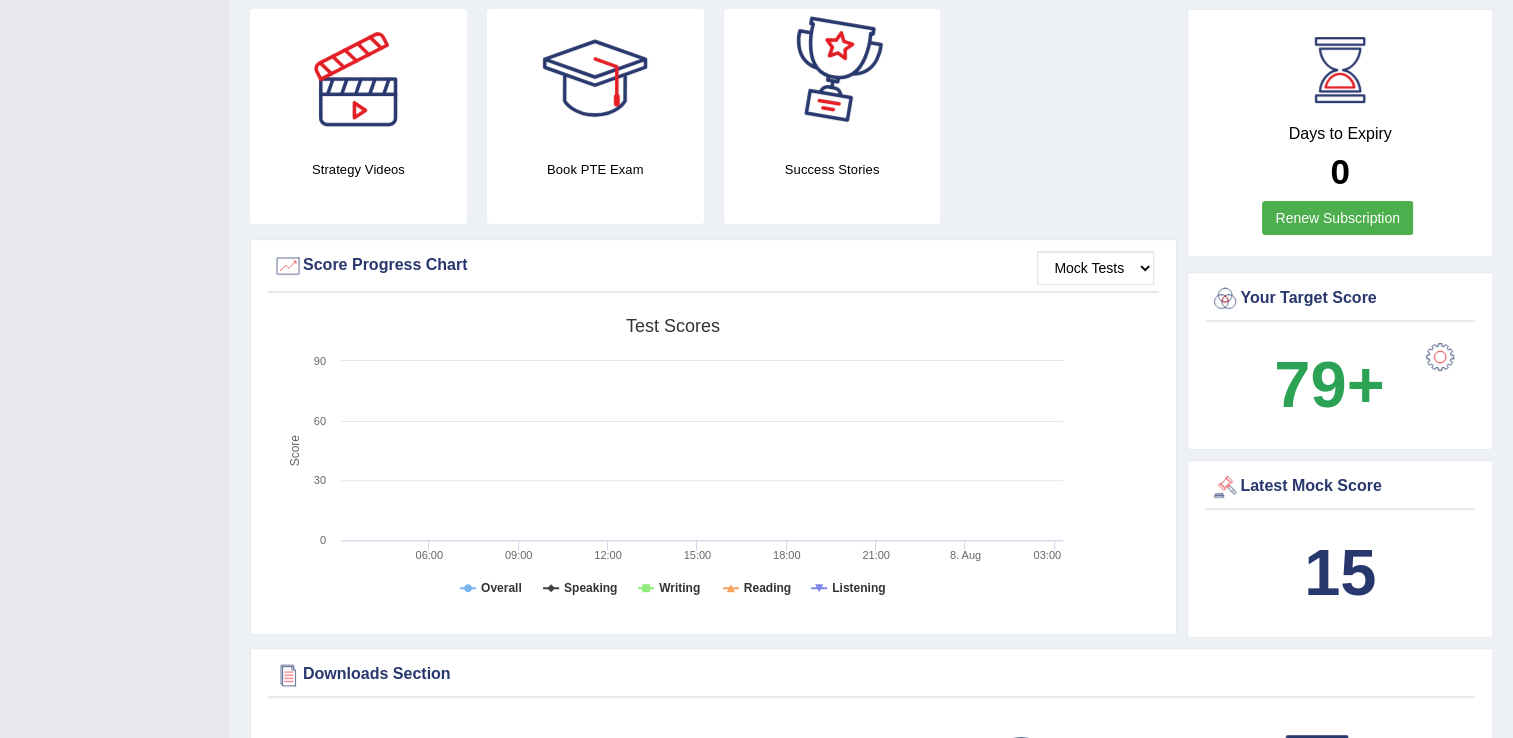 click on "Renew Subscription" at bounding box center (1337, 218) 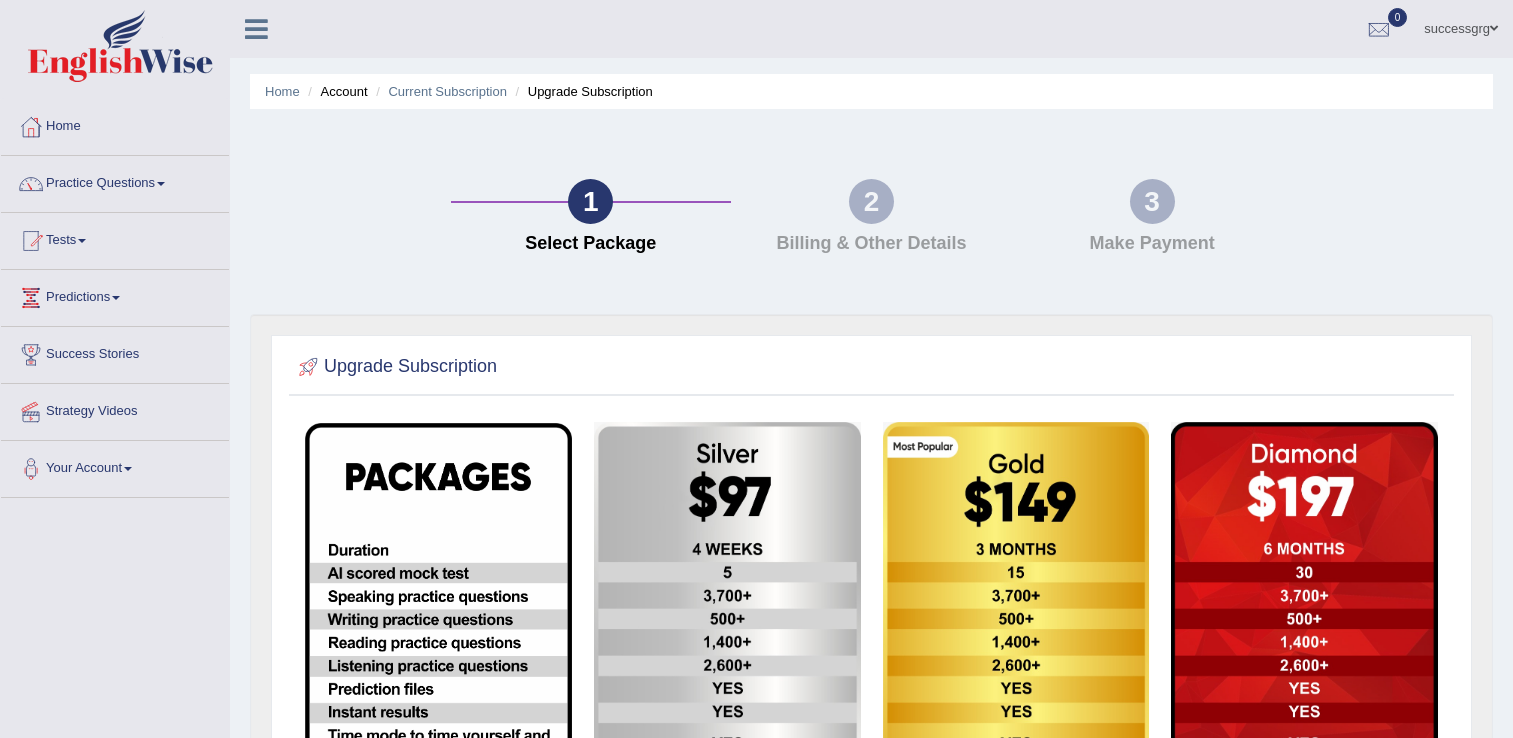 scroll, scrollTop: 0, scrollLeft: 0, axis: both 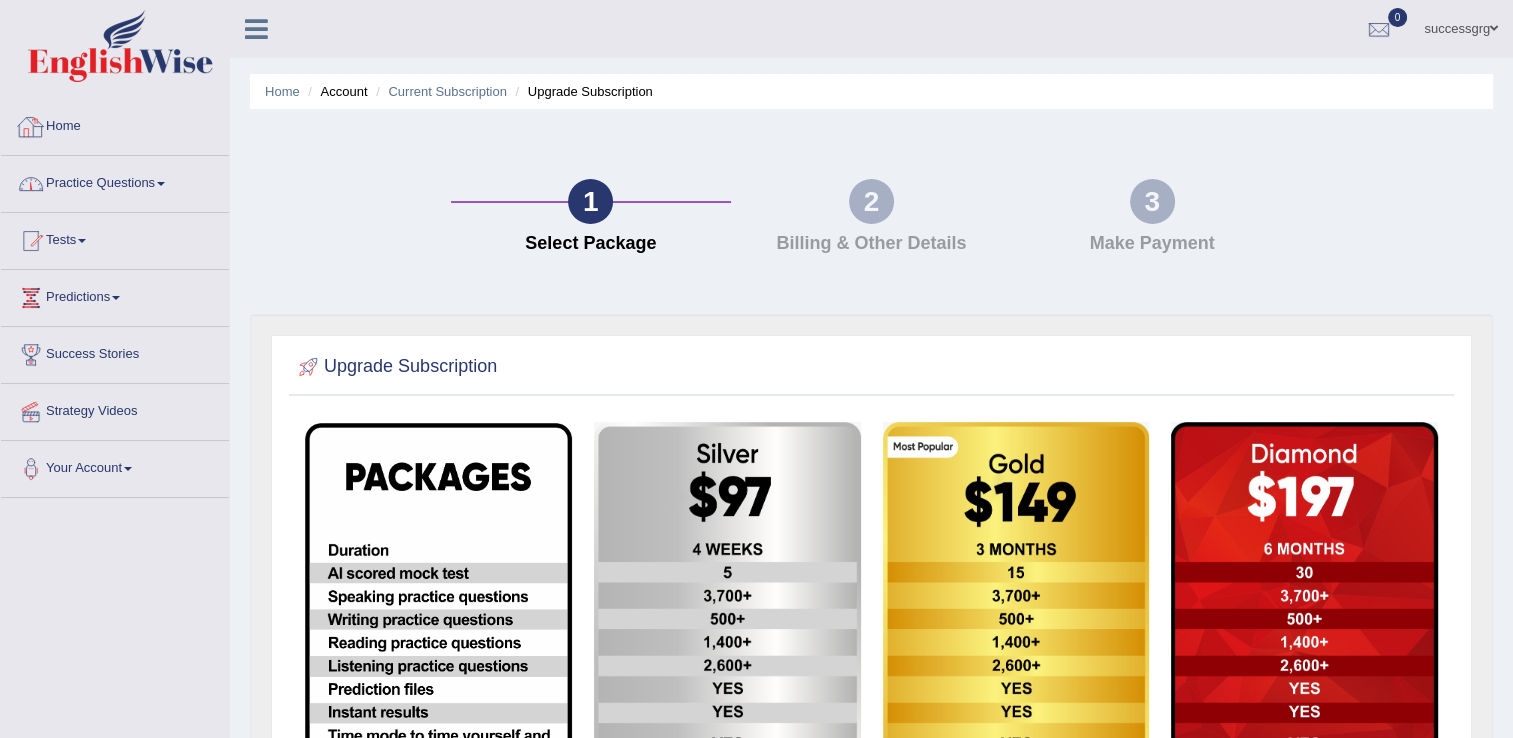 click on "Practice Questions" at bounding box center (115, 181) 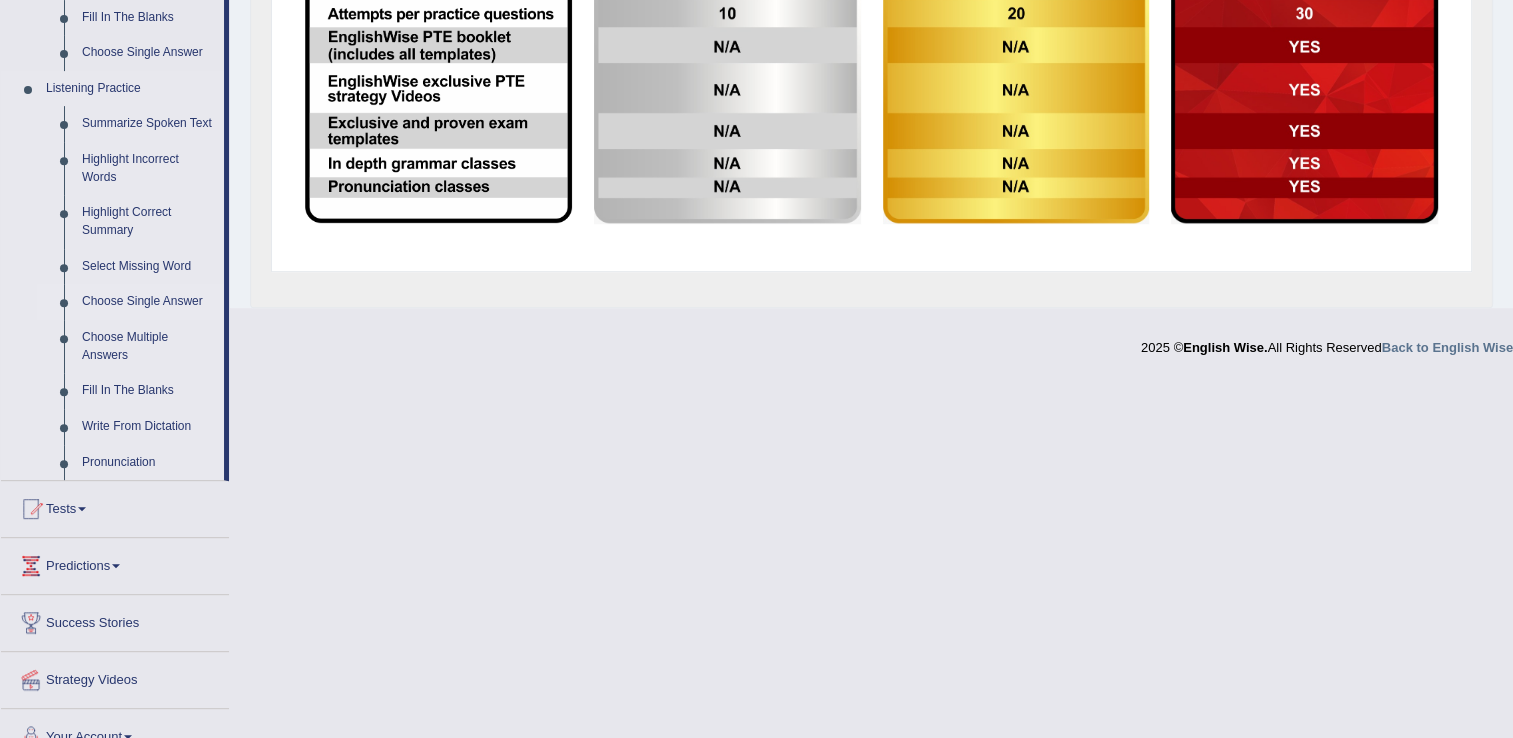 scroll, scrollTop: 500, scrollLeft: 0, axis: vertical 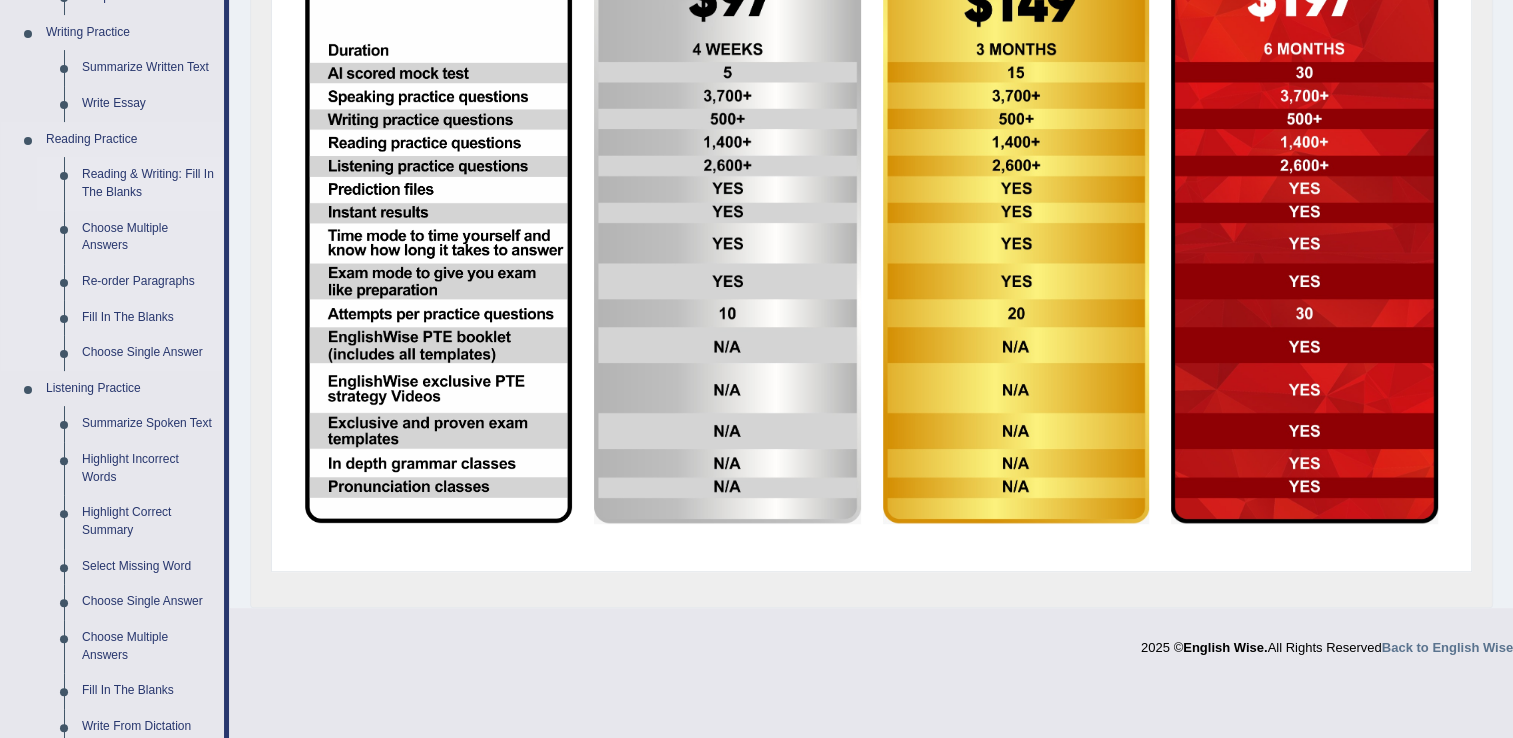 click on "Reading & Writing: Fill In The Blanks" at bounding box center (148, 183) 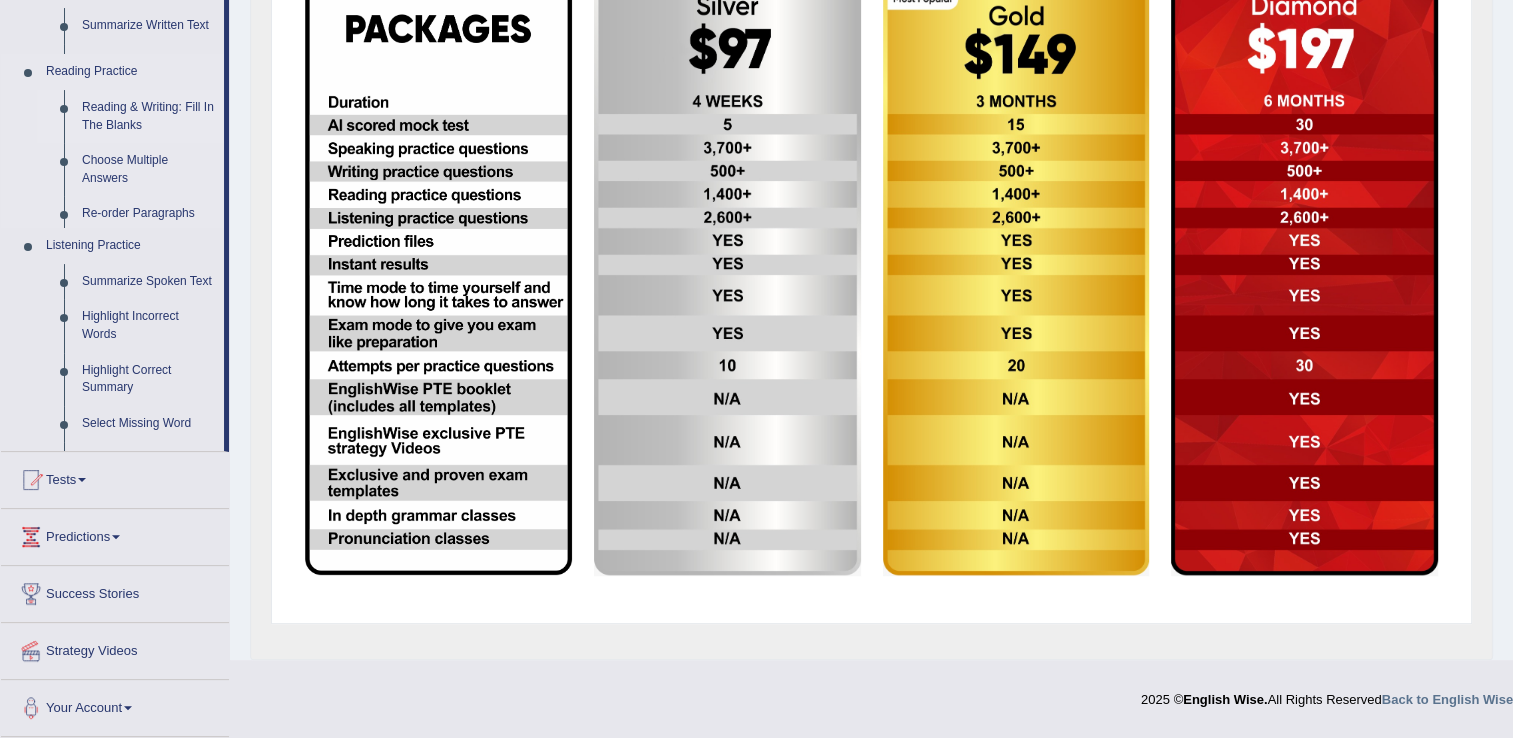 scroll, scrollTop: 438, scrollLeft: 0, axis: vertical 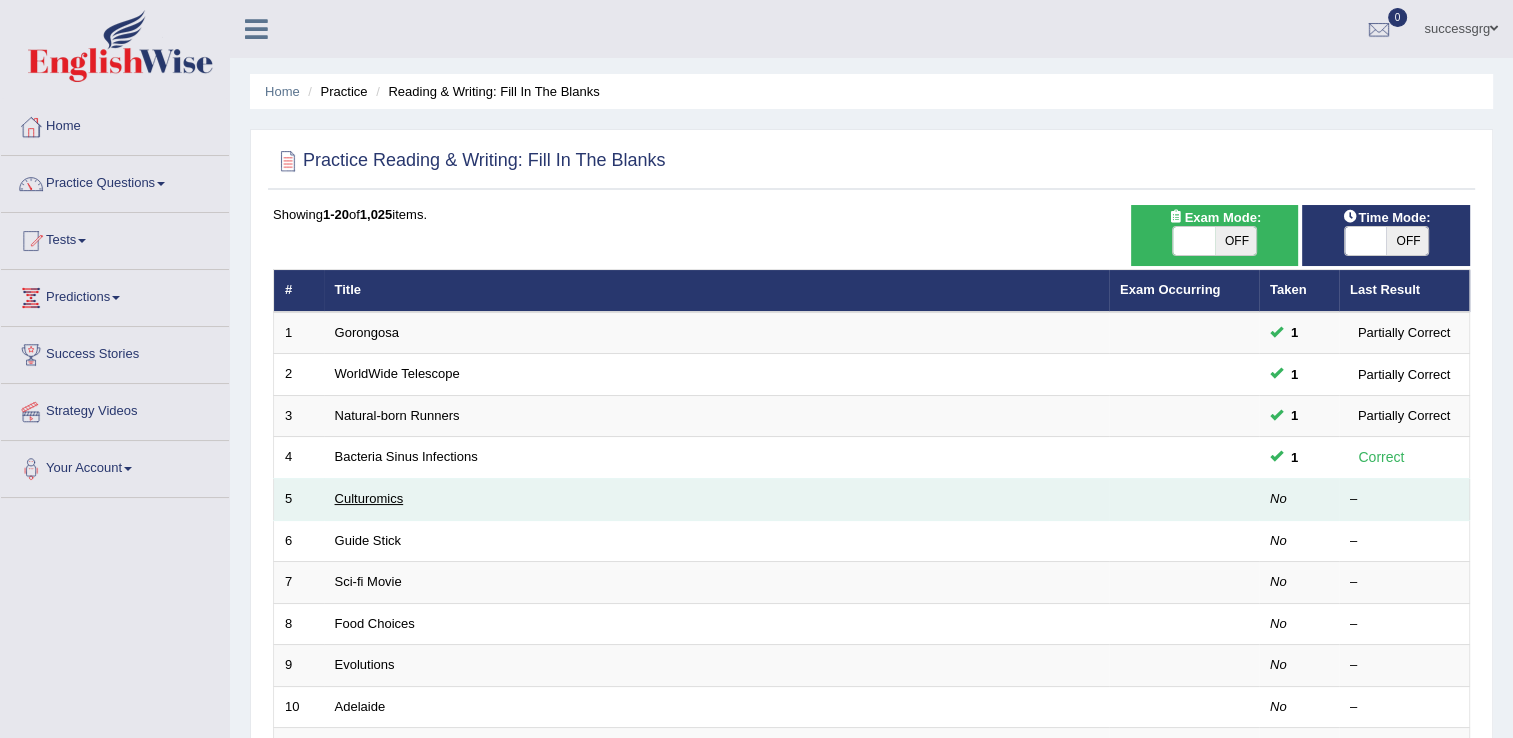 click on "Culturomics" at bounding box center [369, 498] 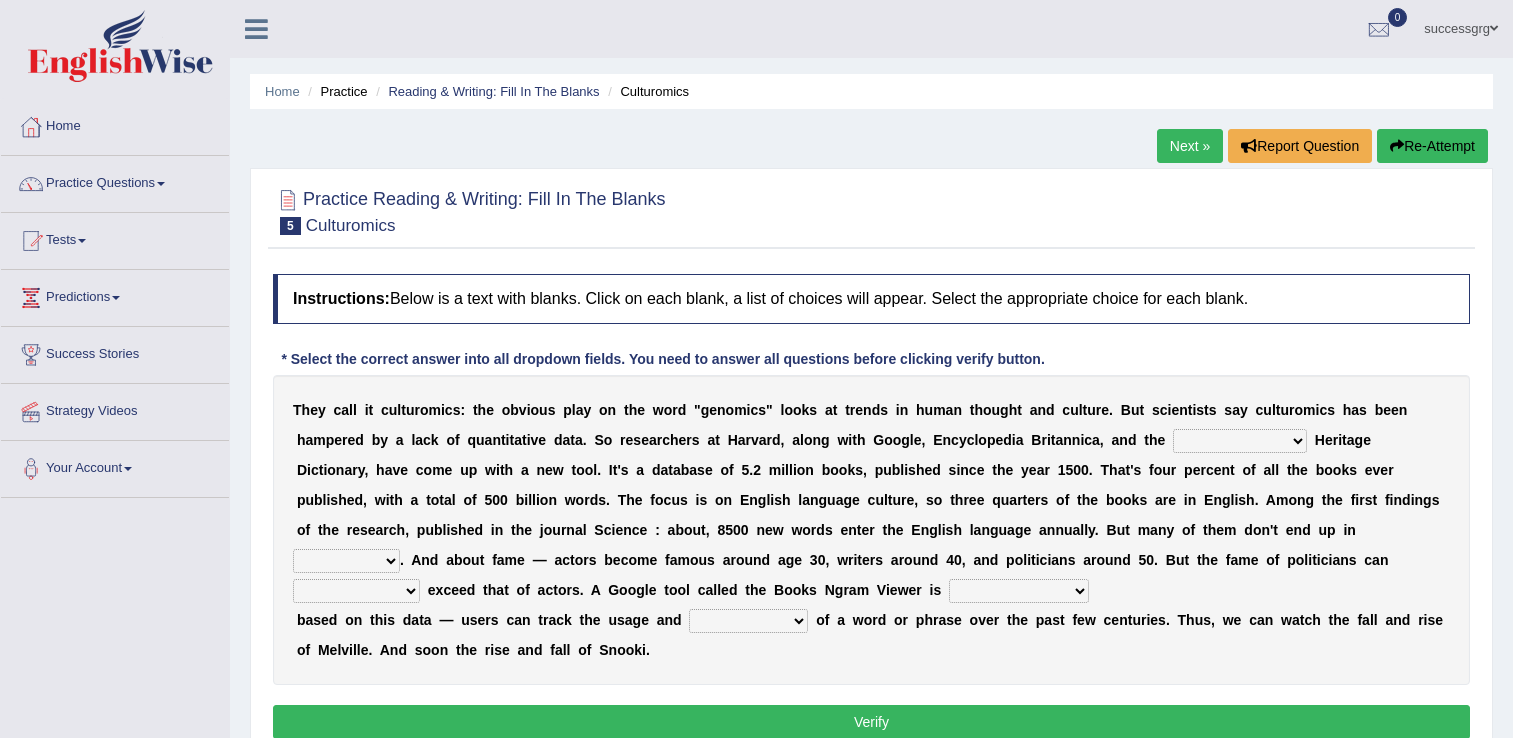 scroll, scrollTop: 0, scrollLeft: 0, axis: both 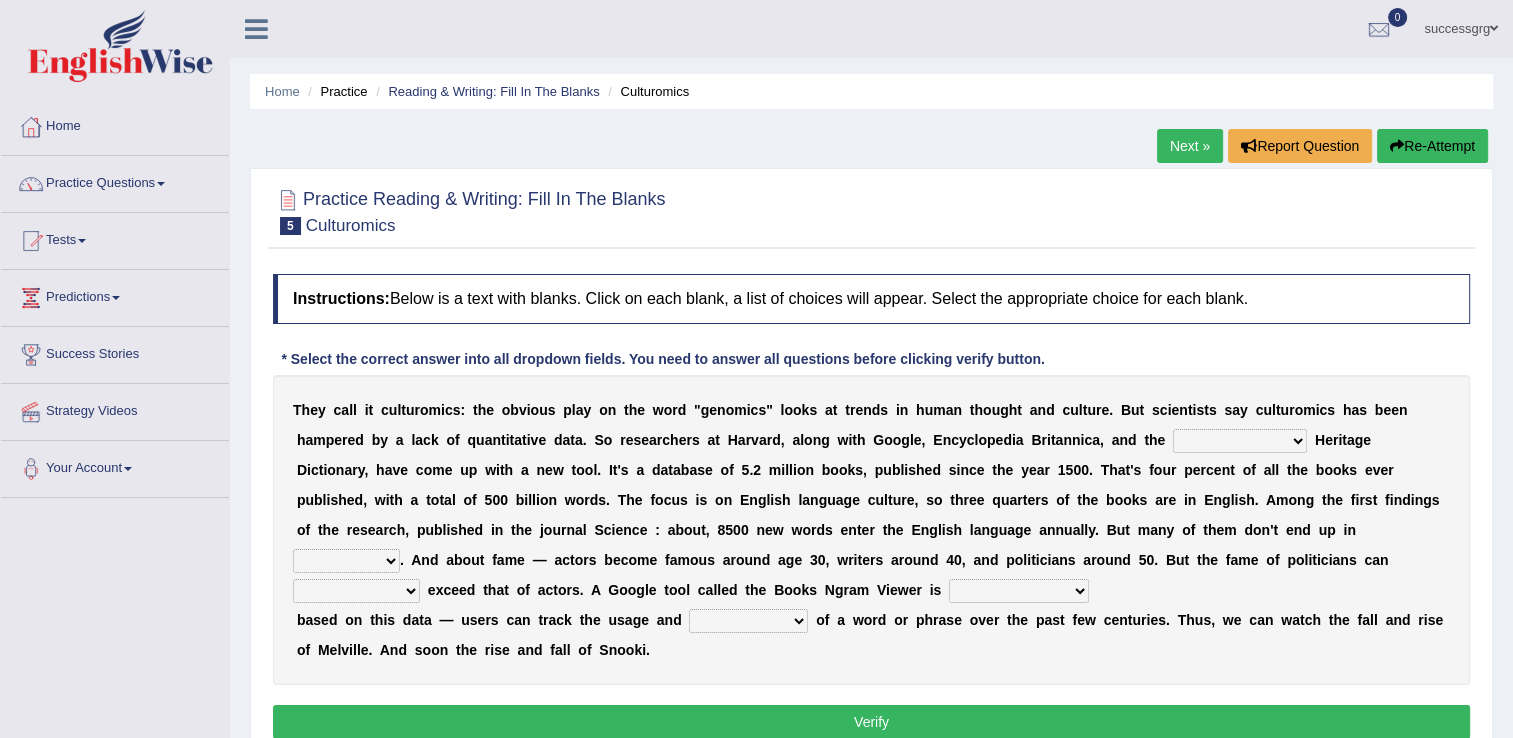 click on "Mettlesome Silicon Acetaminophen American" at bounding box center [1240, 441] 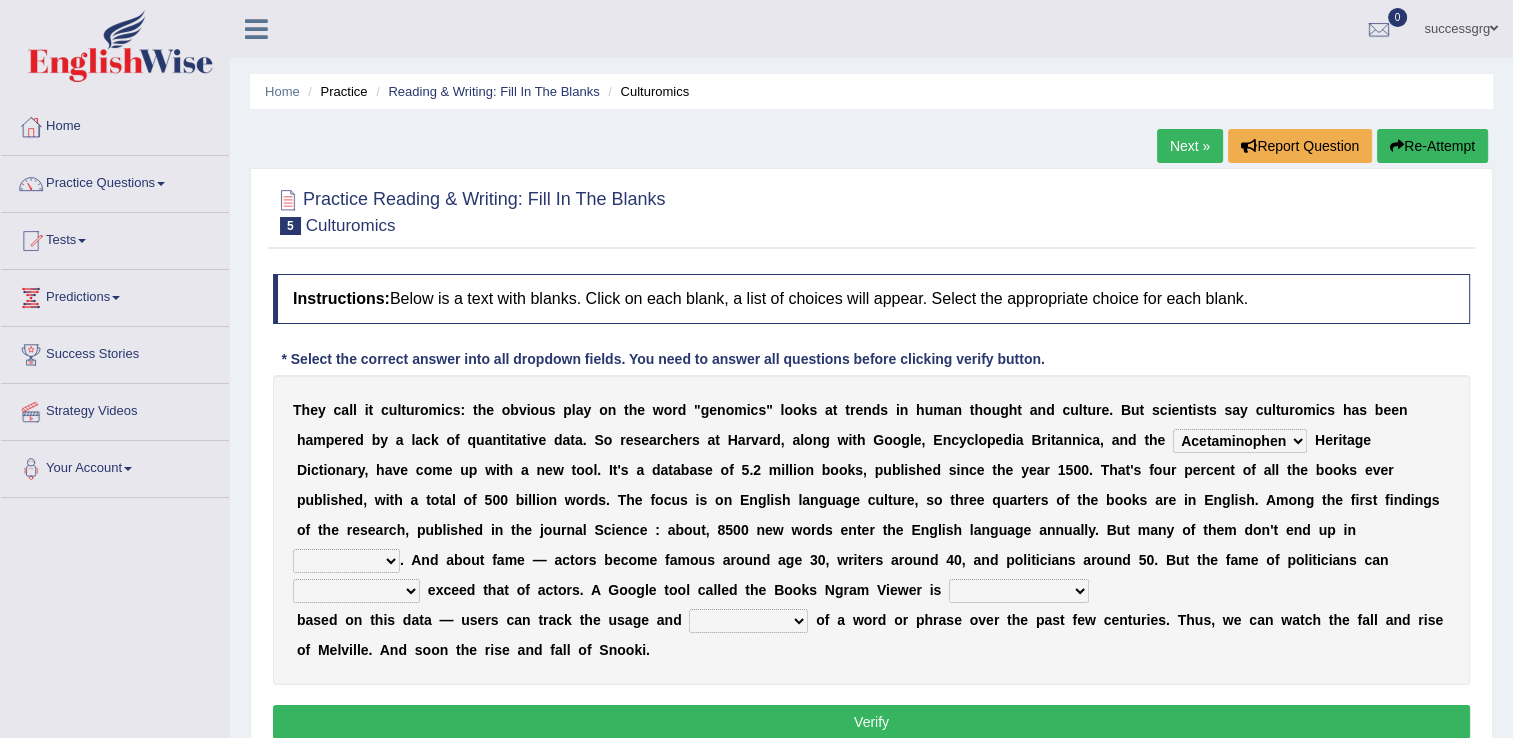 click on "Mettlesome Silicon Acetaminophen American" at bounding box center (1240, 441) 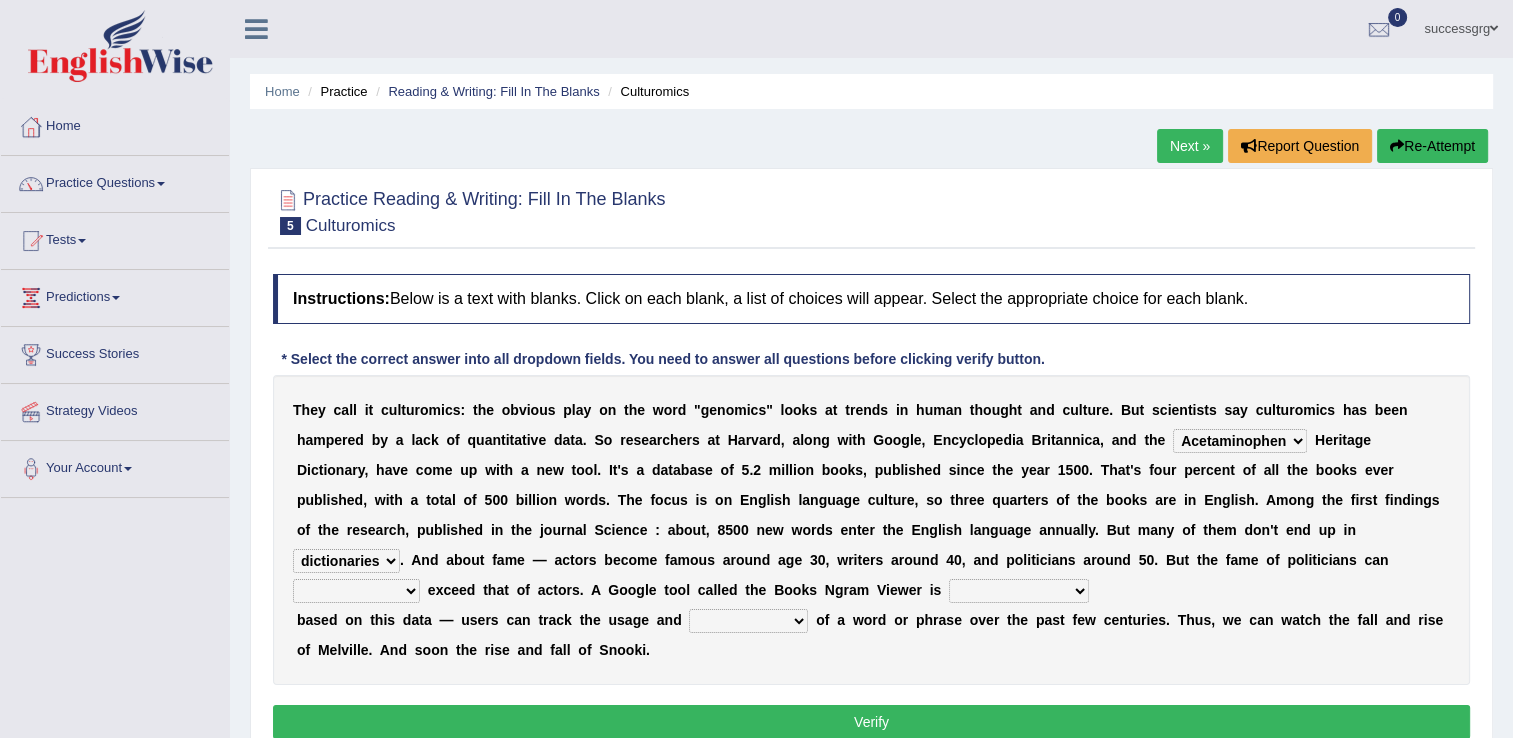 click on "veterinaries fairies dictionaries smithies" at bounding box center (346, 561) 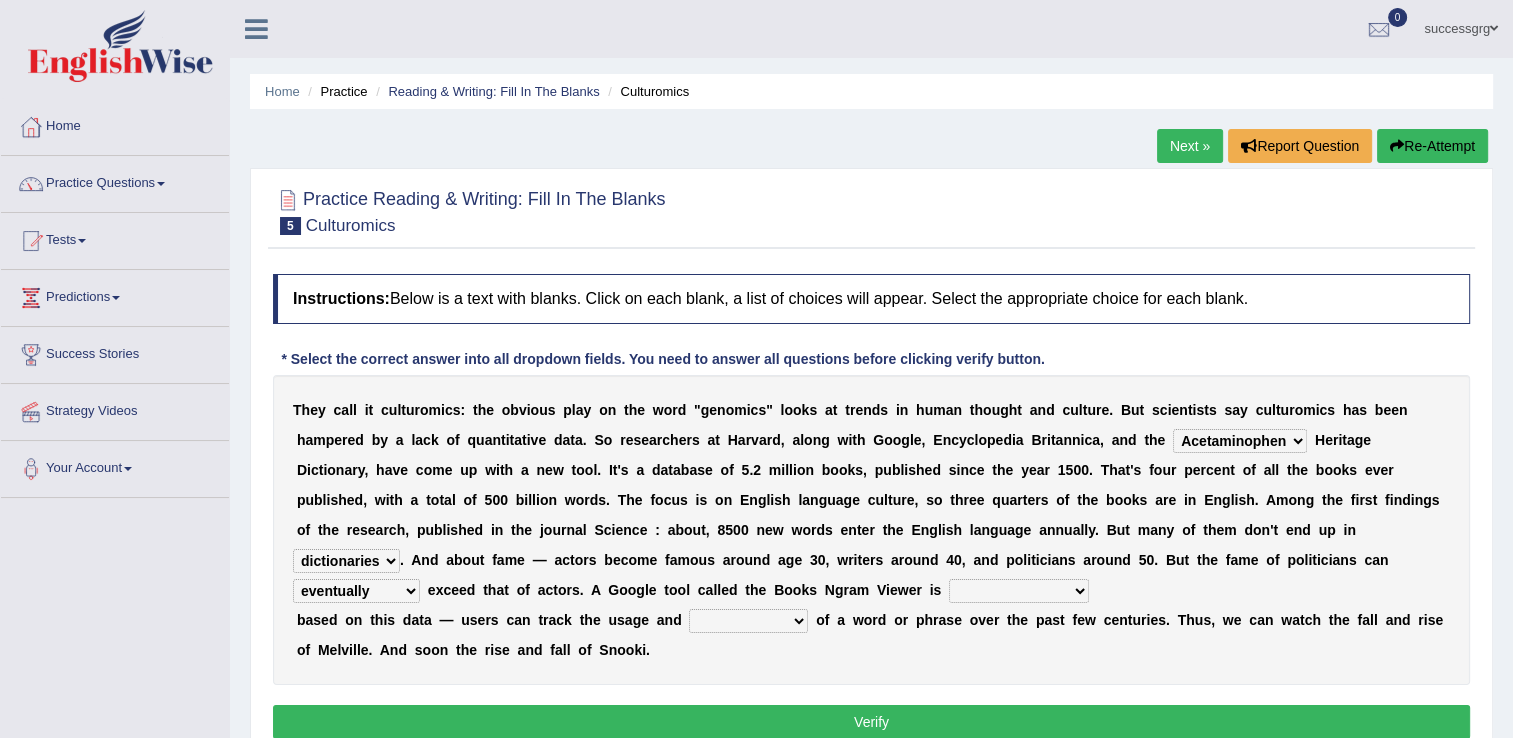 click on "intelligibly eventually venturesomely preferably" at bounding box center (356, 591) 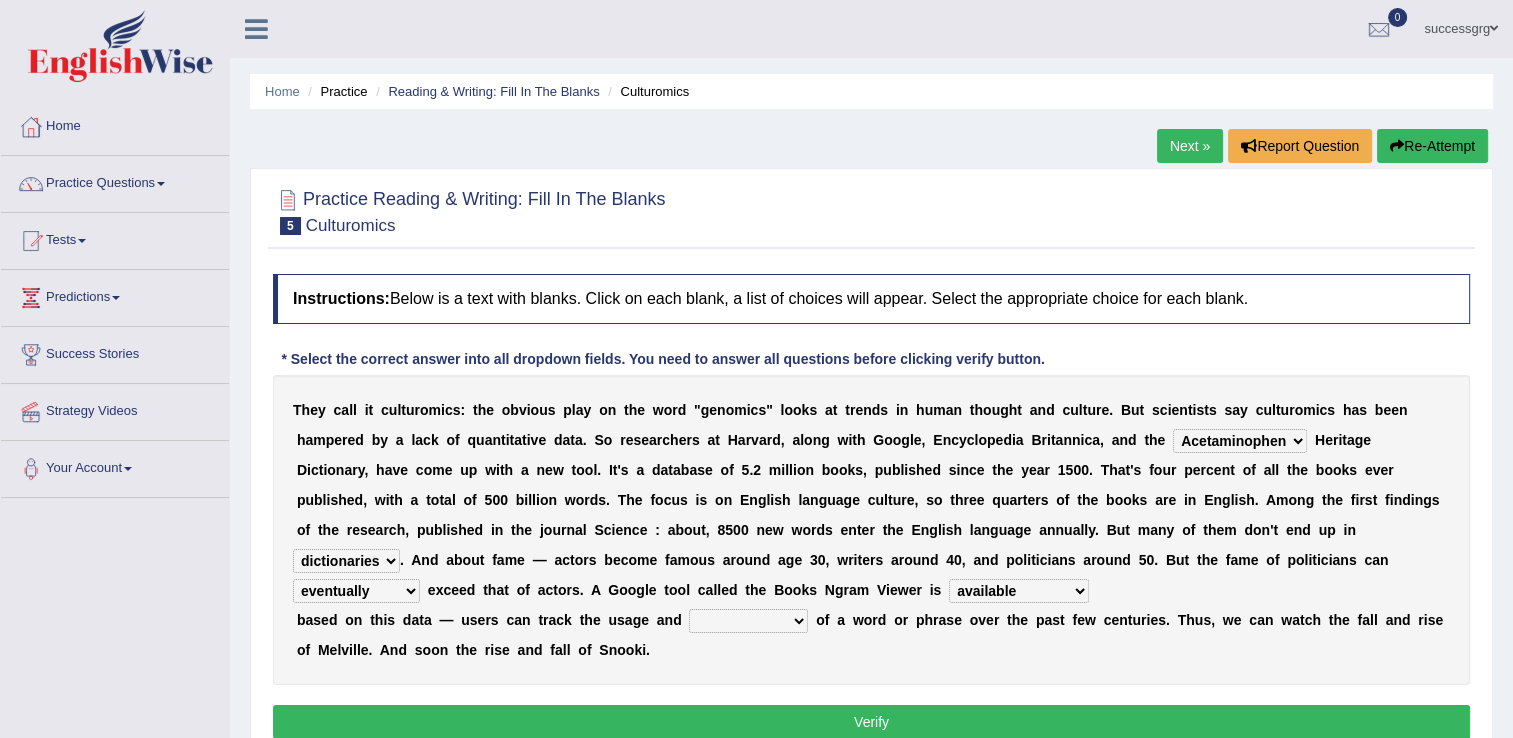 click on "frequency derisory drearily inappreciably" at bounding box center (748, 621) 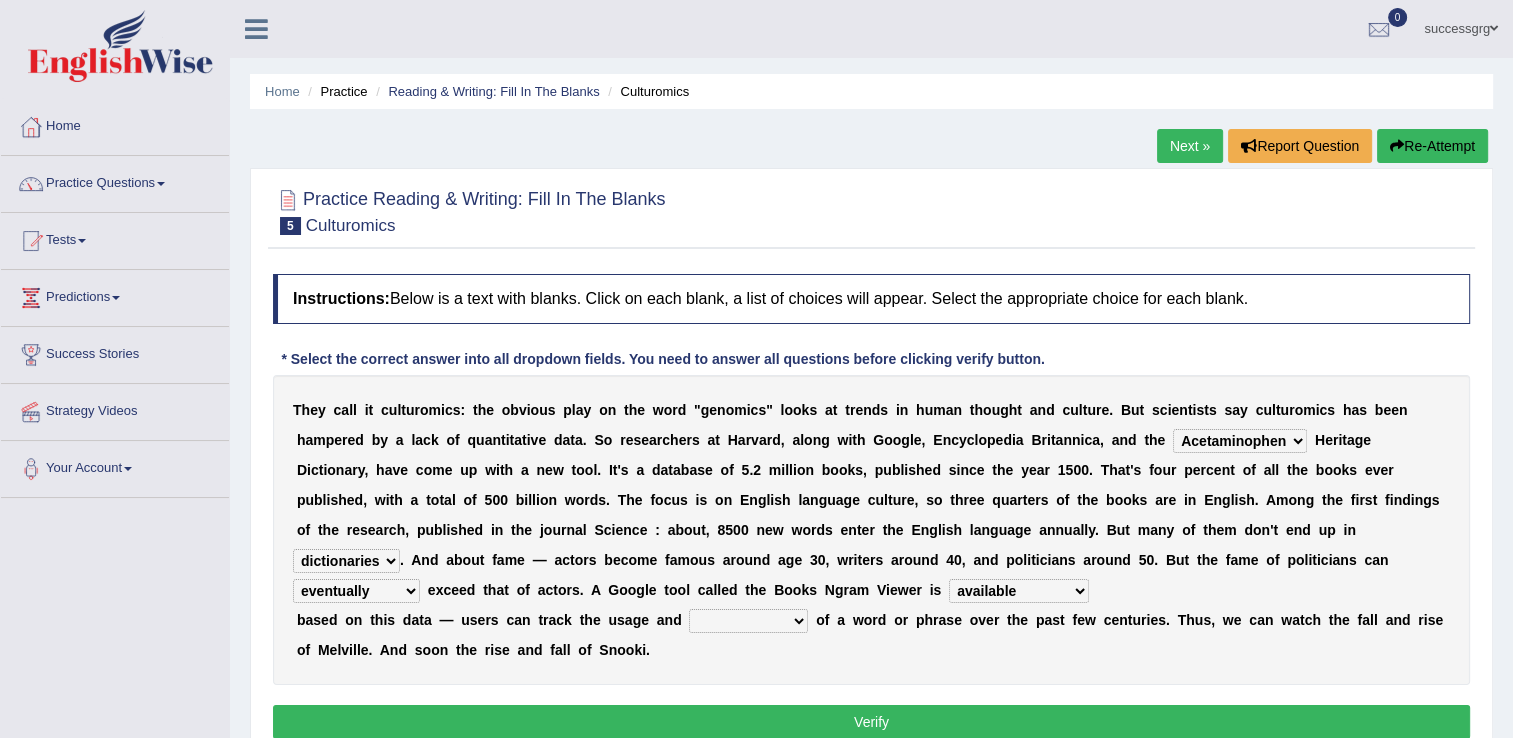 select on "frequency" 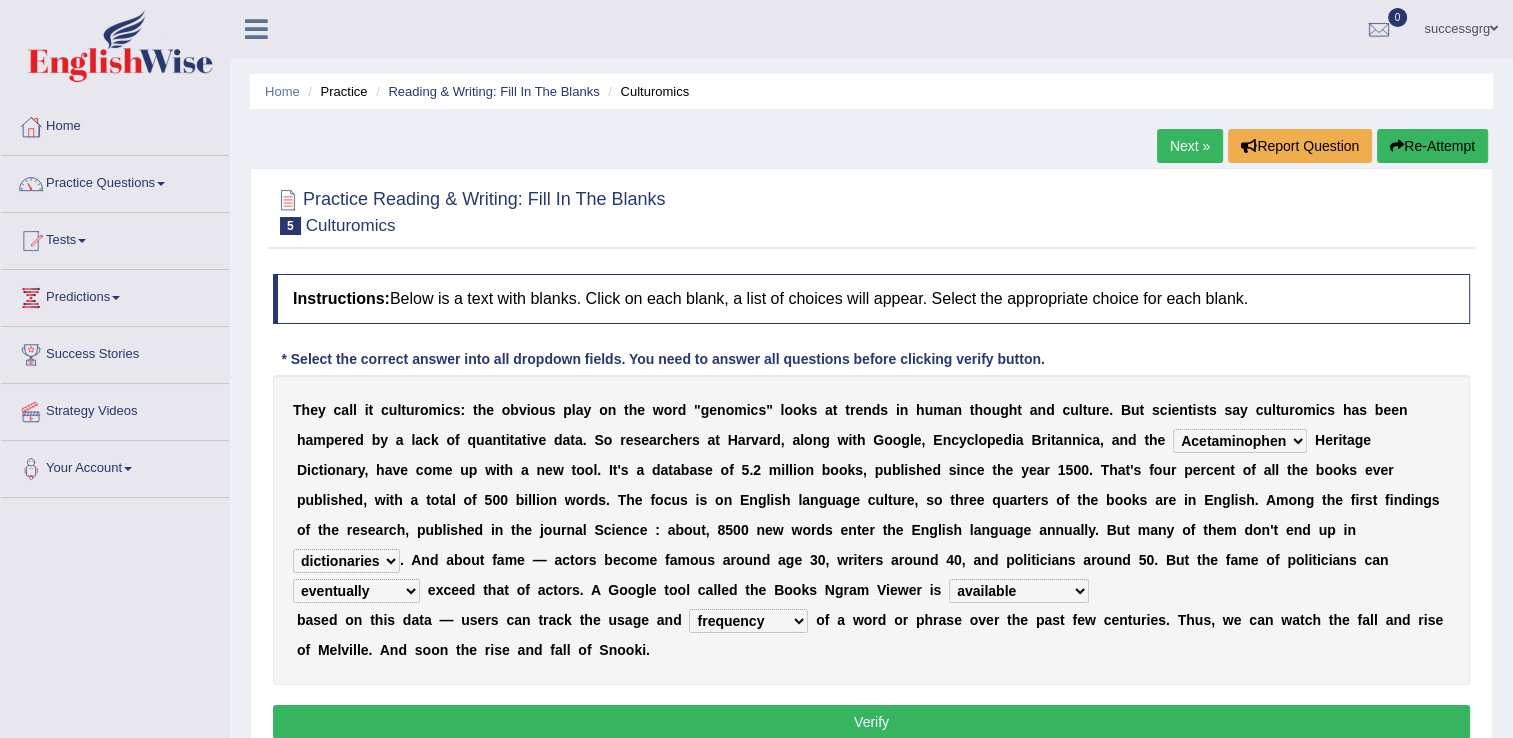 click on "Verify" at bounding box center [871, 722] 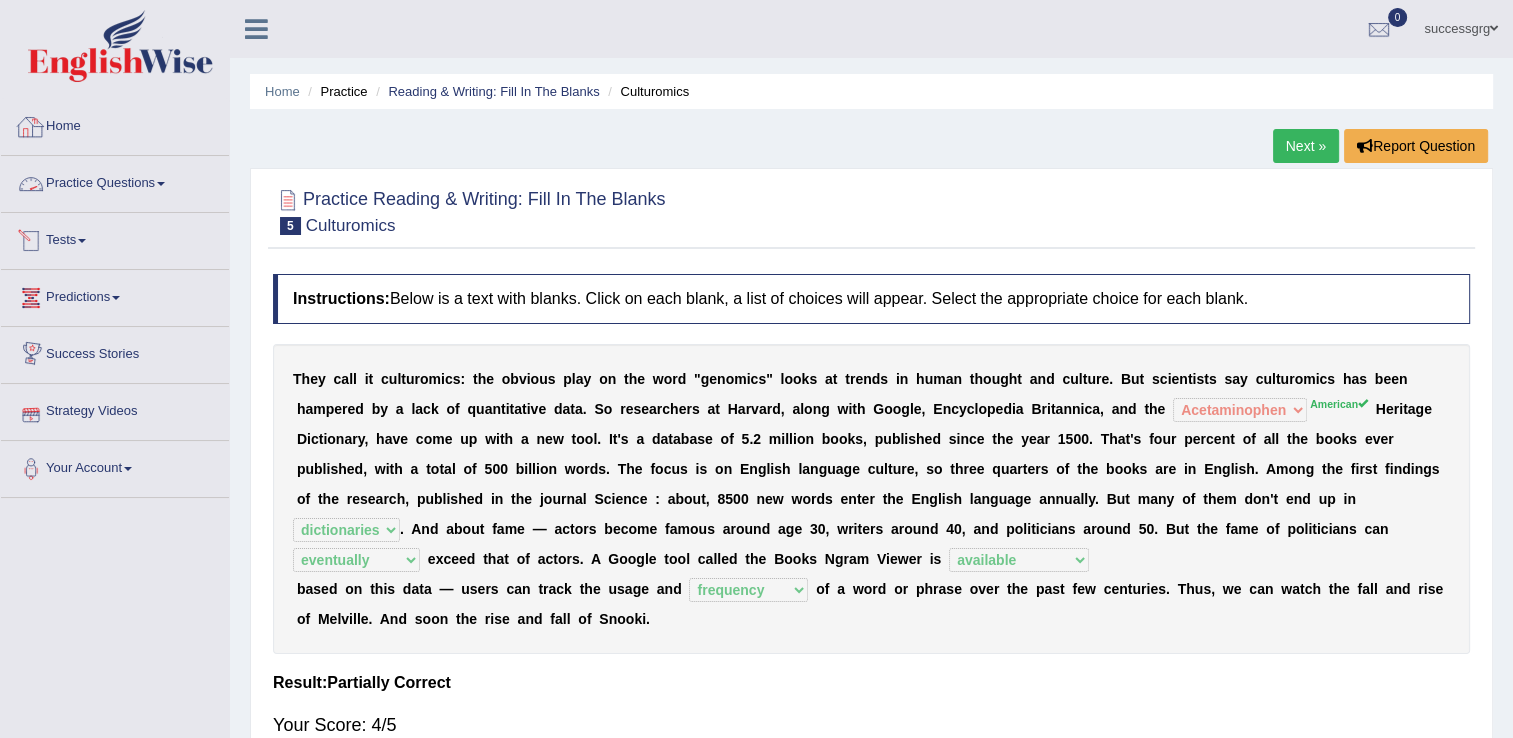 click on "Practice Questions" at bounding box center [115, 181] 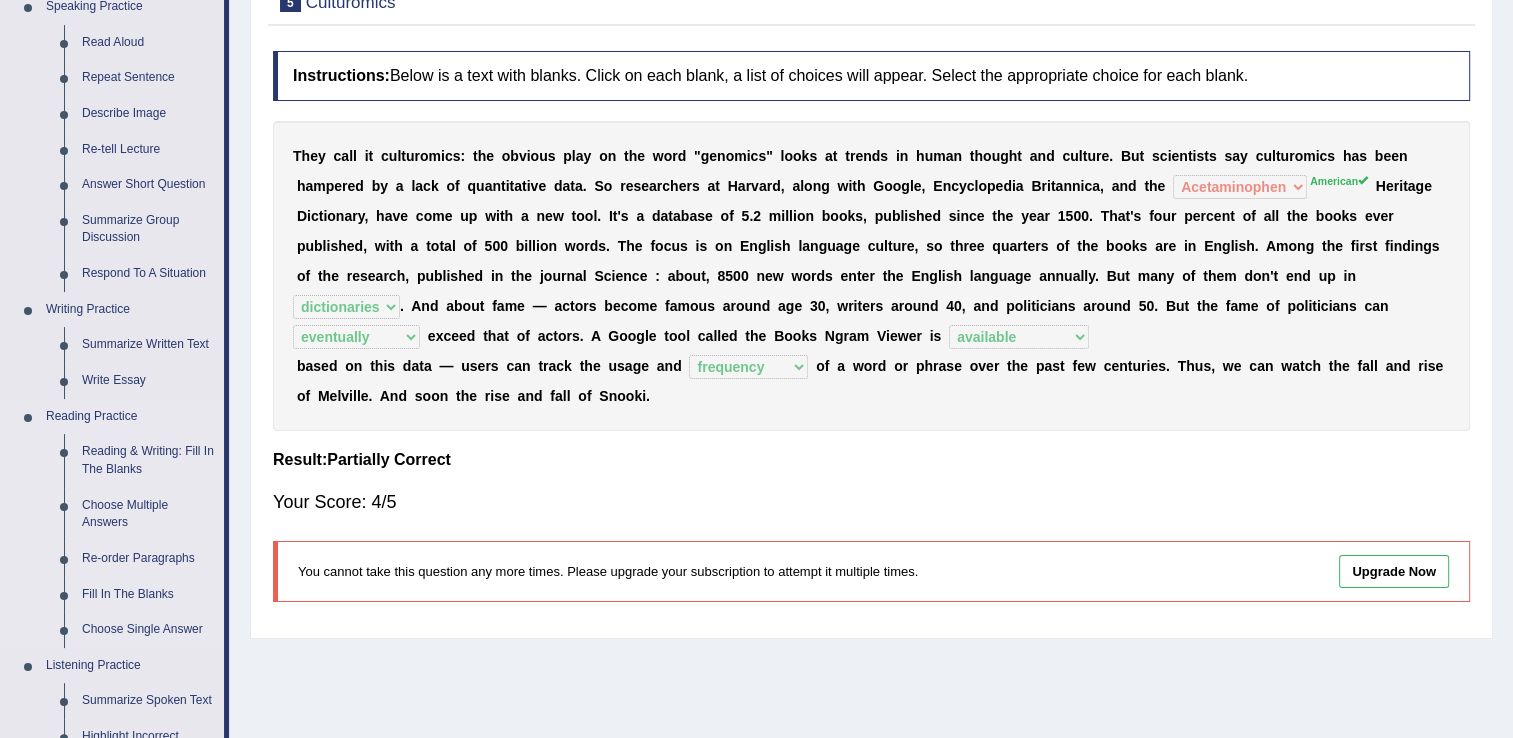 scroll, scrollTop: 300, scrollLeft: 0, axis: vertical 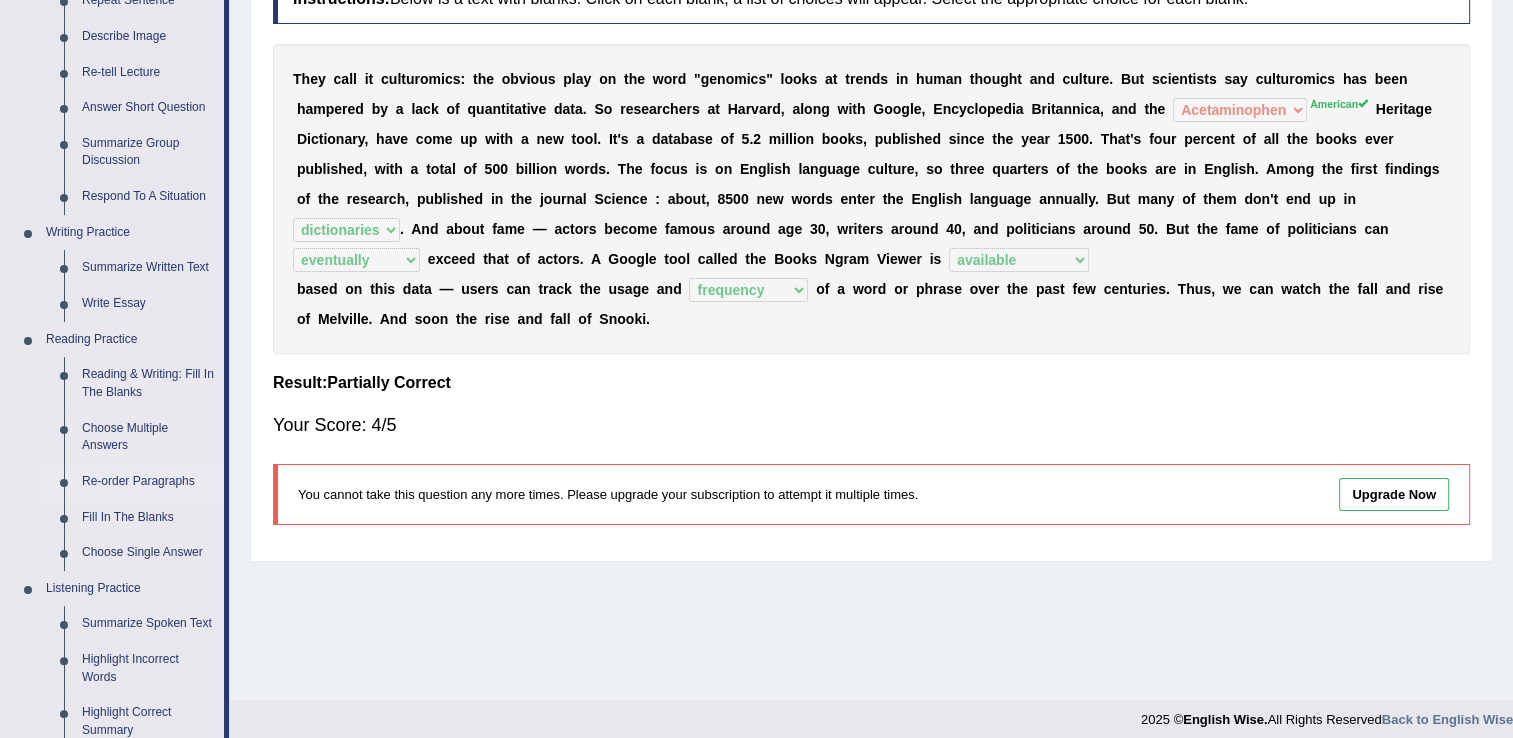click on "Re-order Paragraphs" at bounding box center [148, 482] 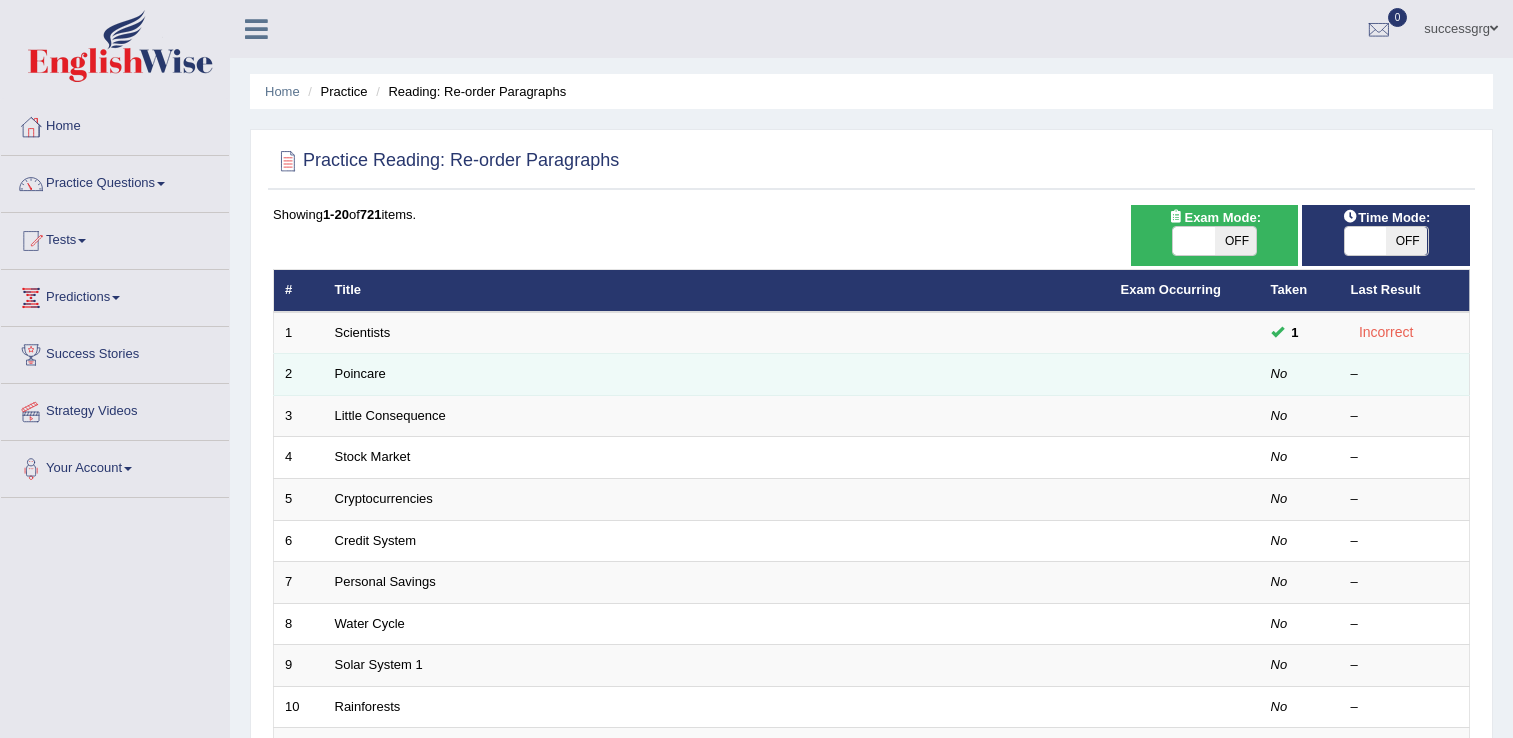 scroll, scrollTop: 0, scrollLeft: 0, axis: both 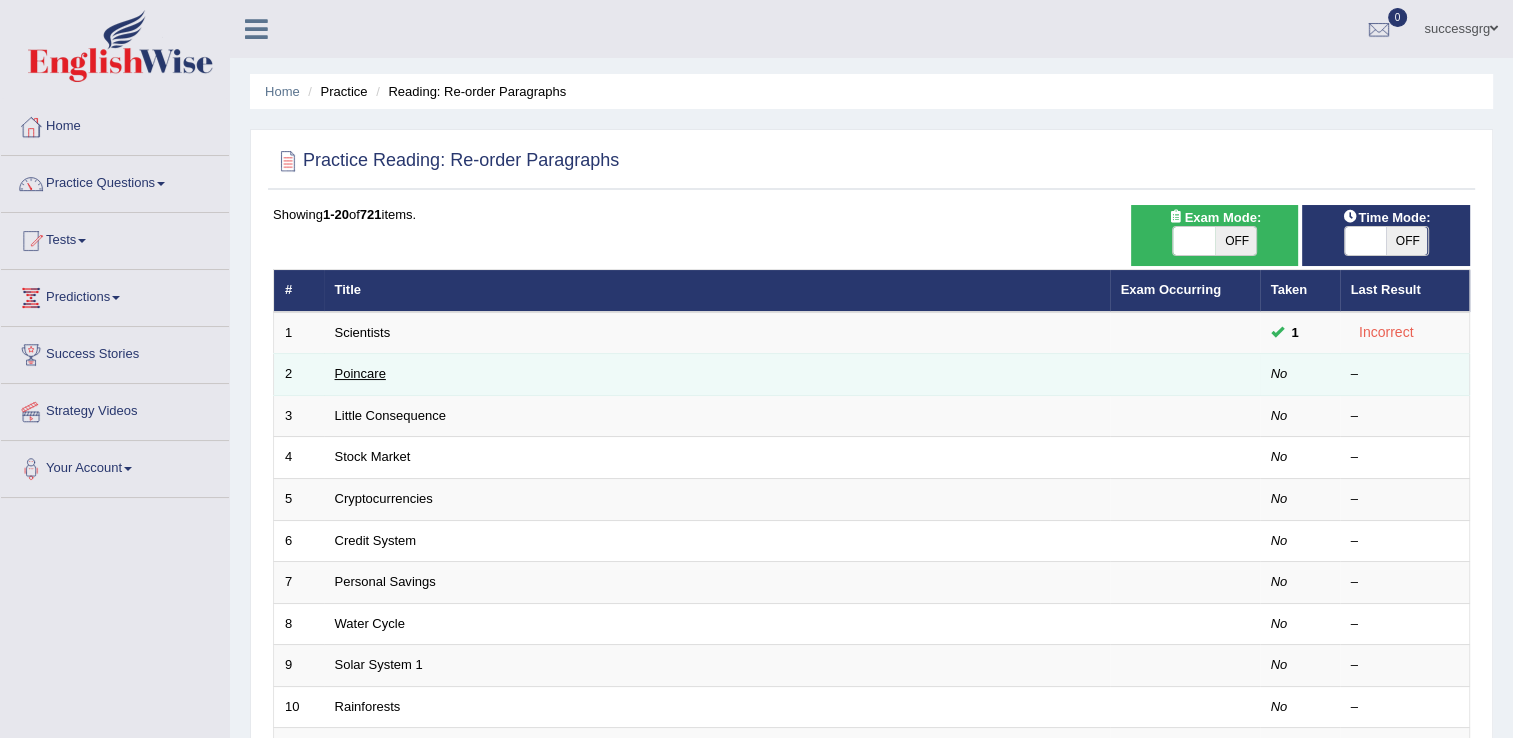 click on "Poincare" at bounding box center [360, 373] 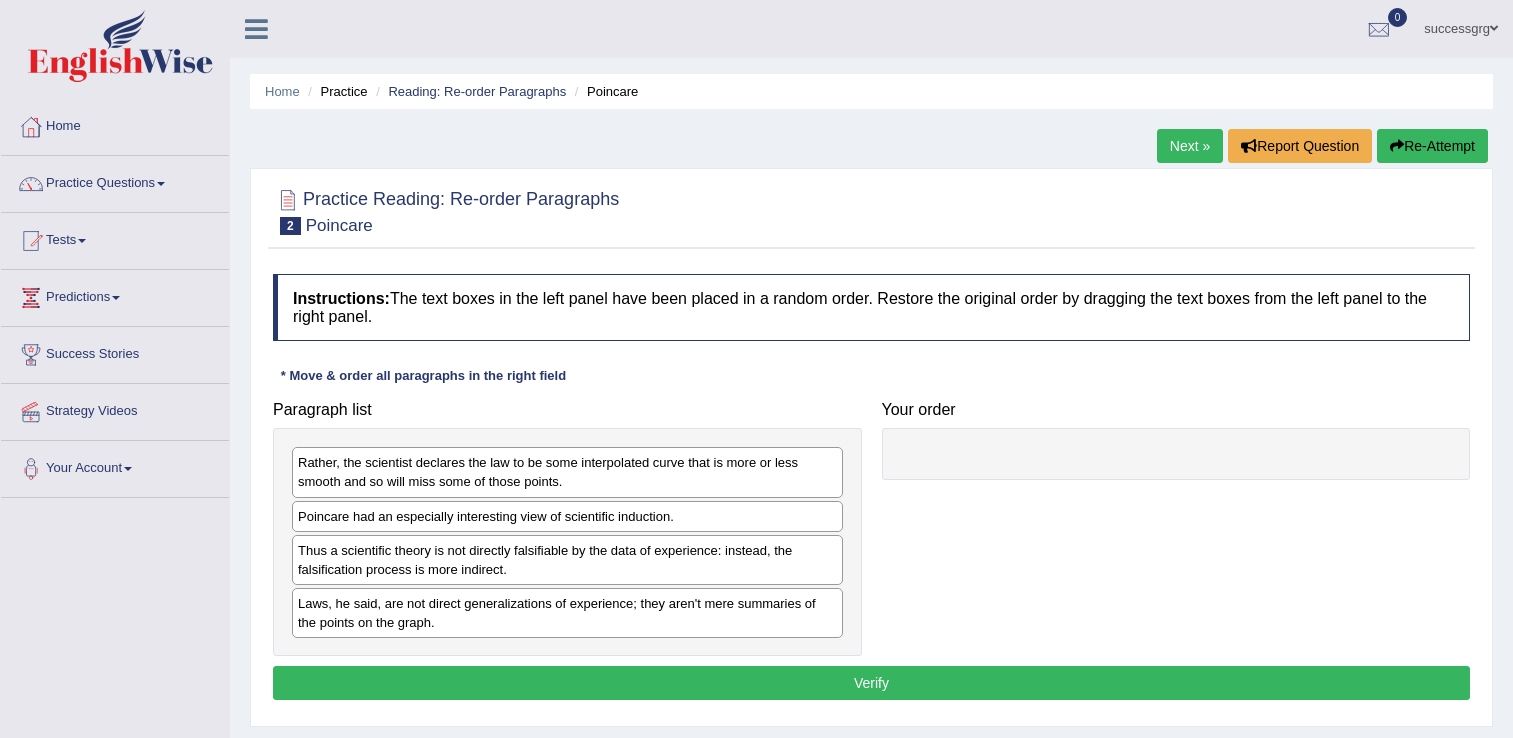 scroll, scrollTop: 0, scrollLeft: 0, axis: both 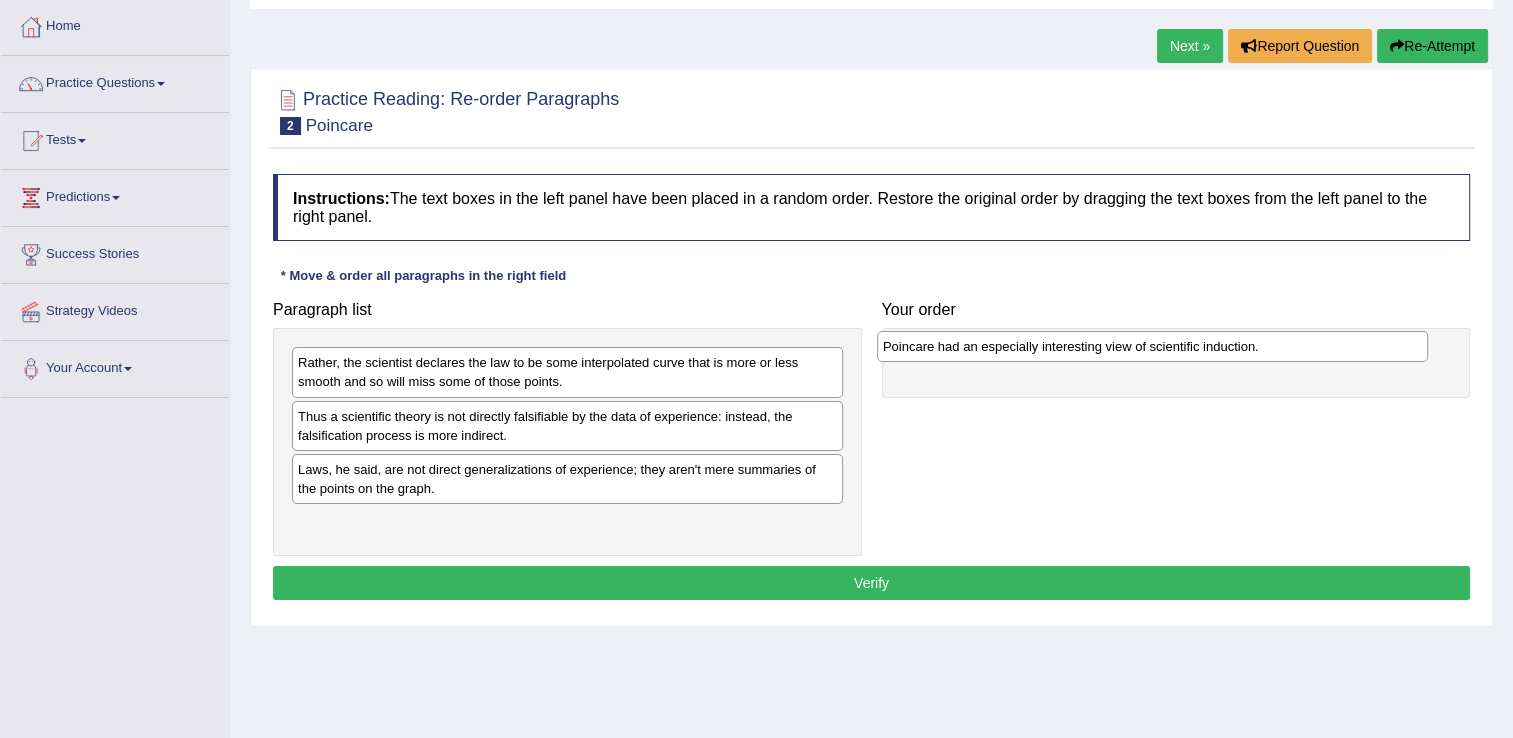 drag, startPoint x: 377, startPoint y: 413, endPoint x: 962, endPoint y: 344, distance: 589.0552 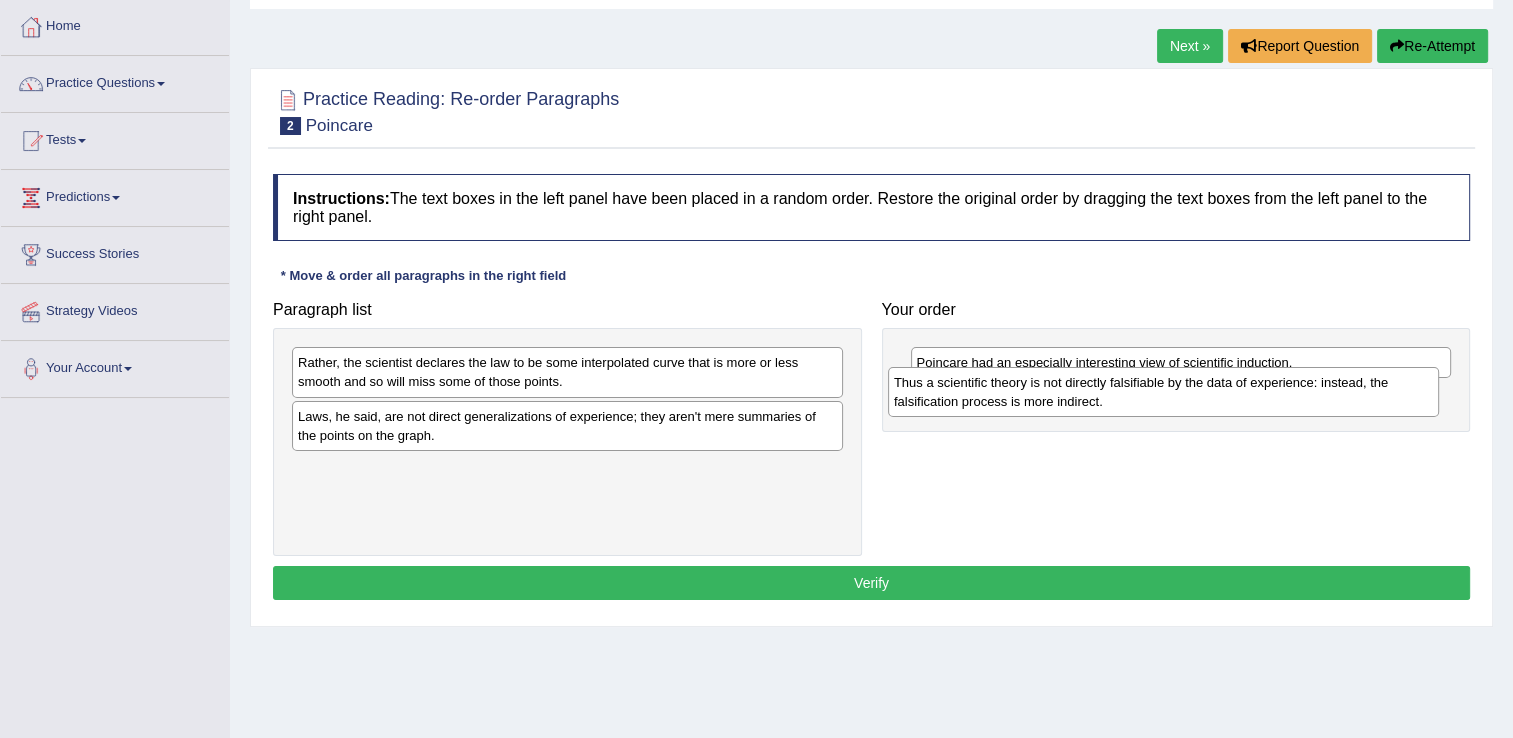 drag, startPoint x: 354, startPoint y: 426, endPoint x: 950, endPoint y: 393, distance: 596.9129 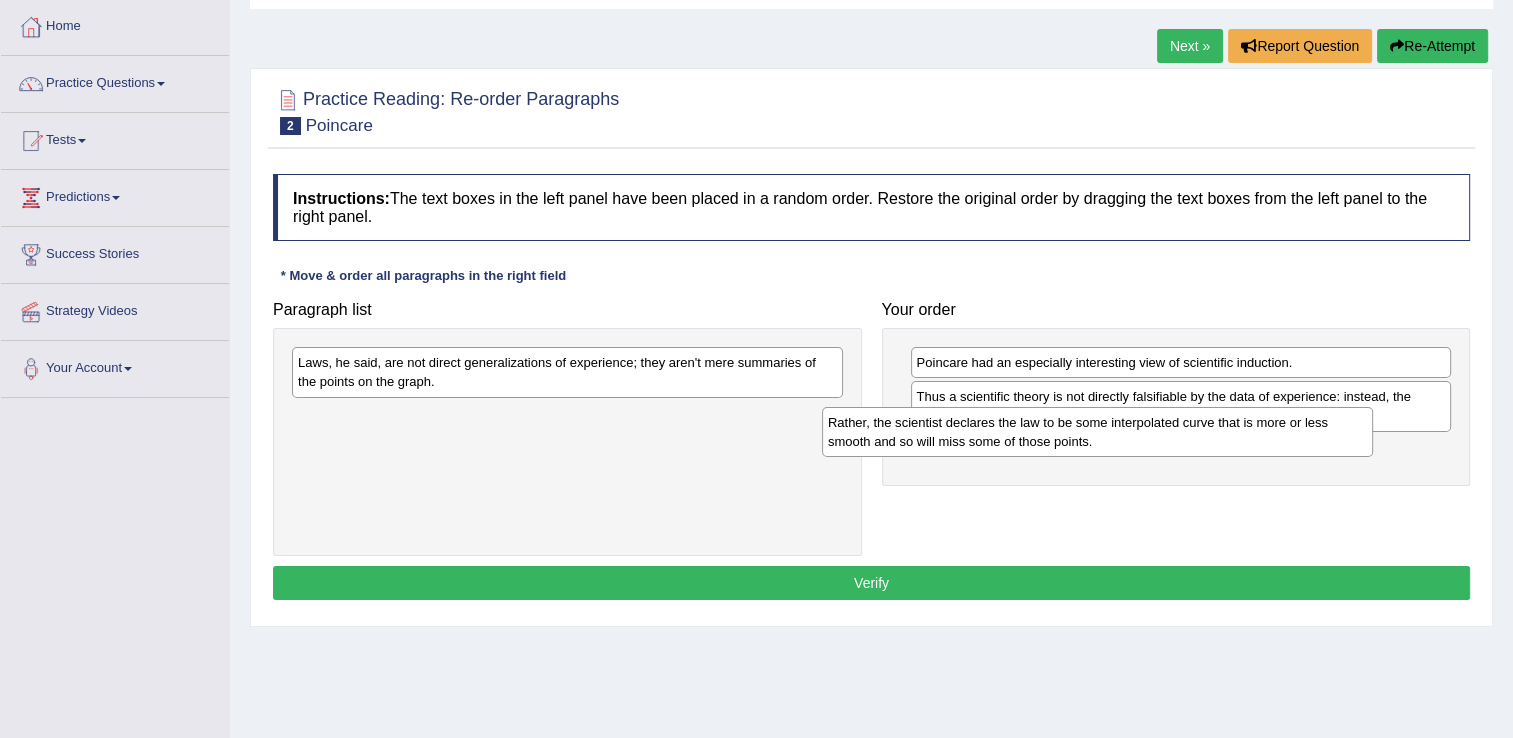 drag, startPoint x: 707, startPoint y: 382, endPoint x: 1252, endPoint y: 437, distance: 547.7682 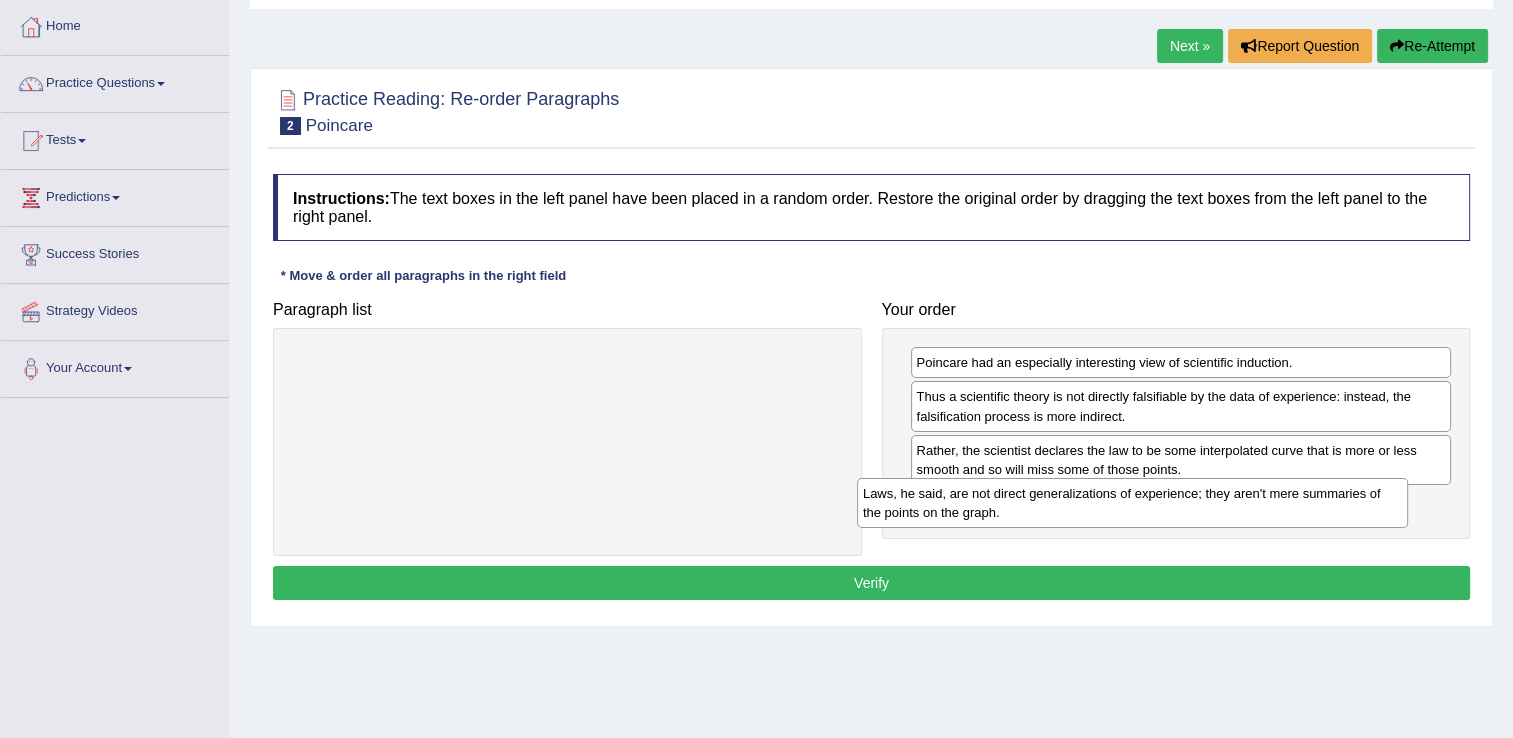 drag, startPoint x: 688, startPoint y: 393, endPoint x: 1253, endPoint y: 524, distance: 579.9879 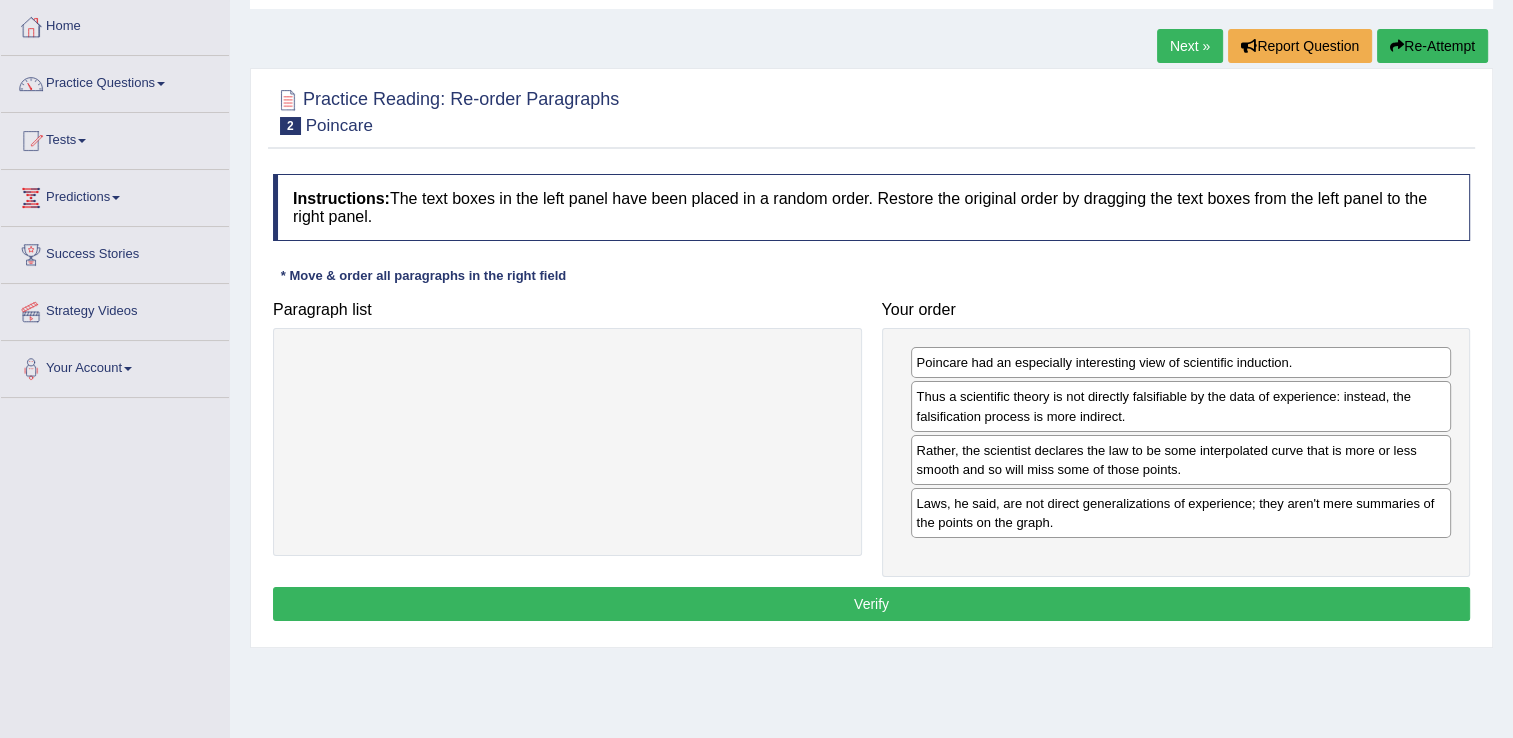 click on "Instructions:  The text boxes in the left panel have been placed in a random order. Restore the original order by dragging the text boxes from the left panel to the right panel.
* Move & order all paragraphs in the right field
Paragraph list
Correct order
Poincare had an especially interesting view of scientific induction. Laws, he said, are not direct generalizations of experience; they aren't mere summaries of the points on the graph. Rather, the scientist declares the law to be some interpolated curve that is more or less smooth and so will miss some of those points. Thus a scientific theory is not directly falsifiable by the data of experience: instead, the falsification process is more indirect.
Your order
Poincare had an especially interesting view of scientific induction. Thus a scientific theory is not directly falsifiable by the data of experience: instead, the falsification process is more indirect.
Result:  Verify" at bounding box center [871, 400] 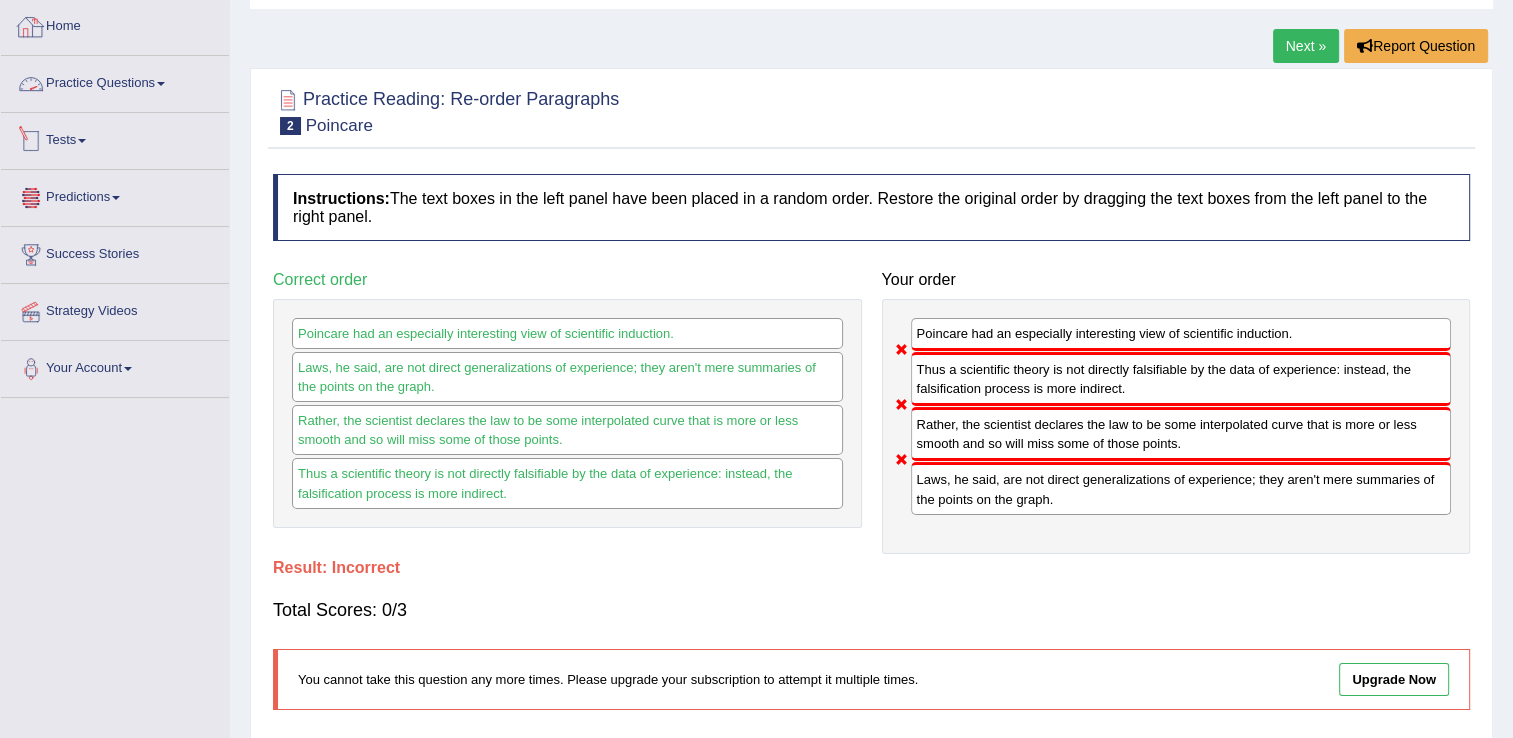 click on "Practice Questions" at bounding box center (115, 81) 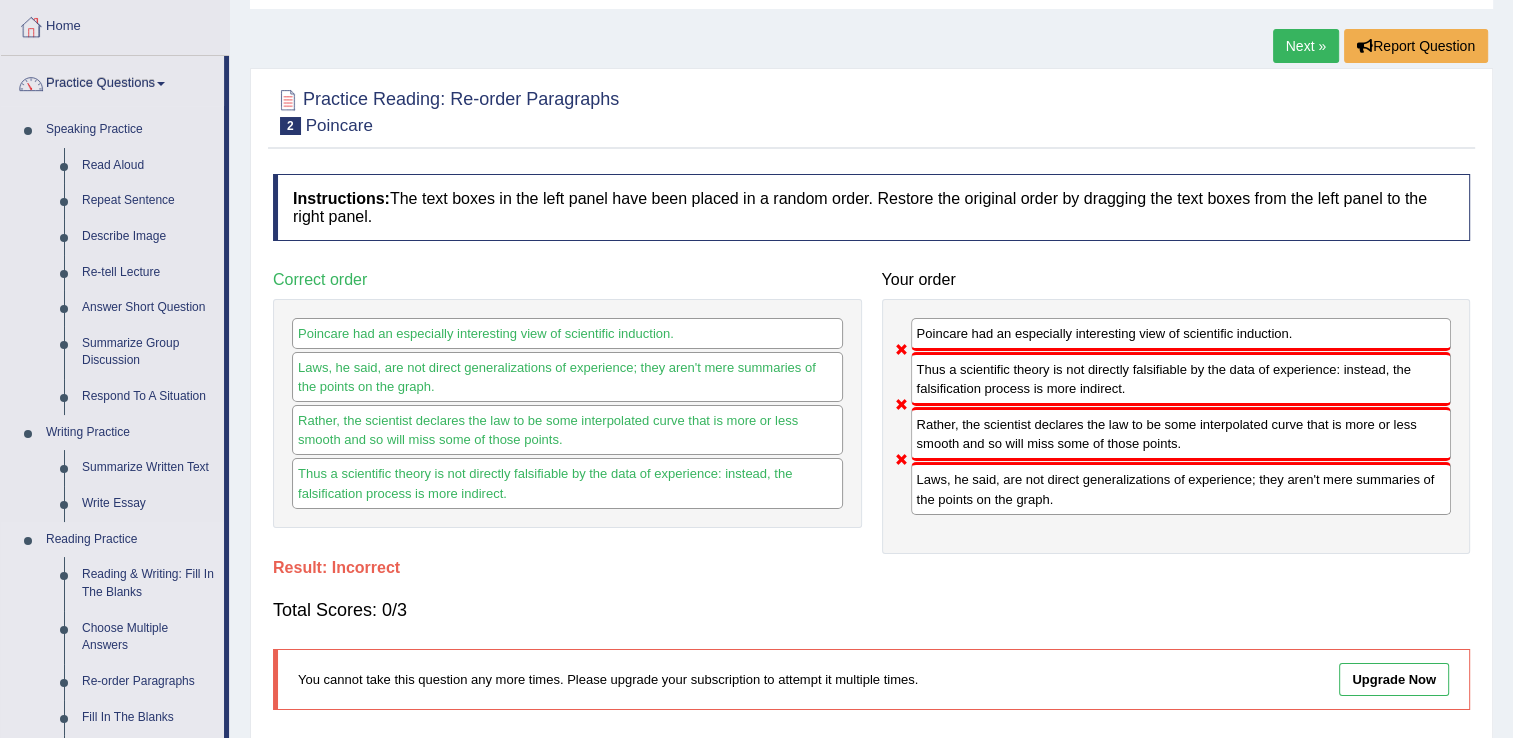 scroll, scrollTop: 400, scrollLeft: 0, axis: vertical 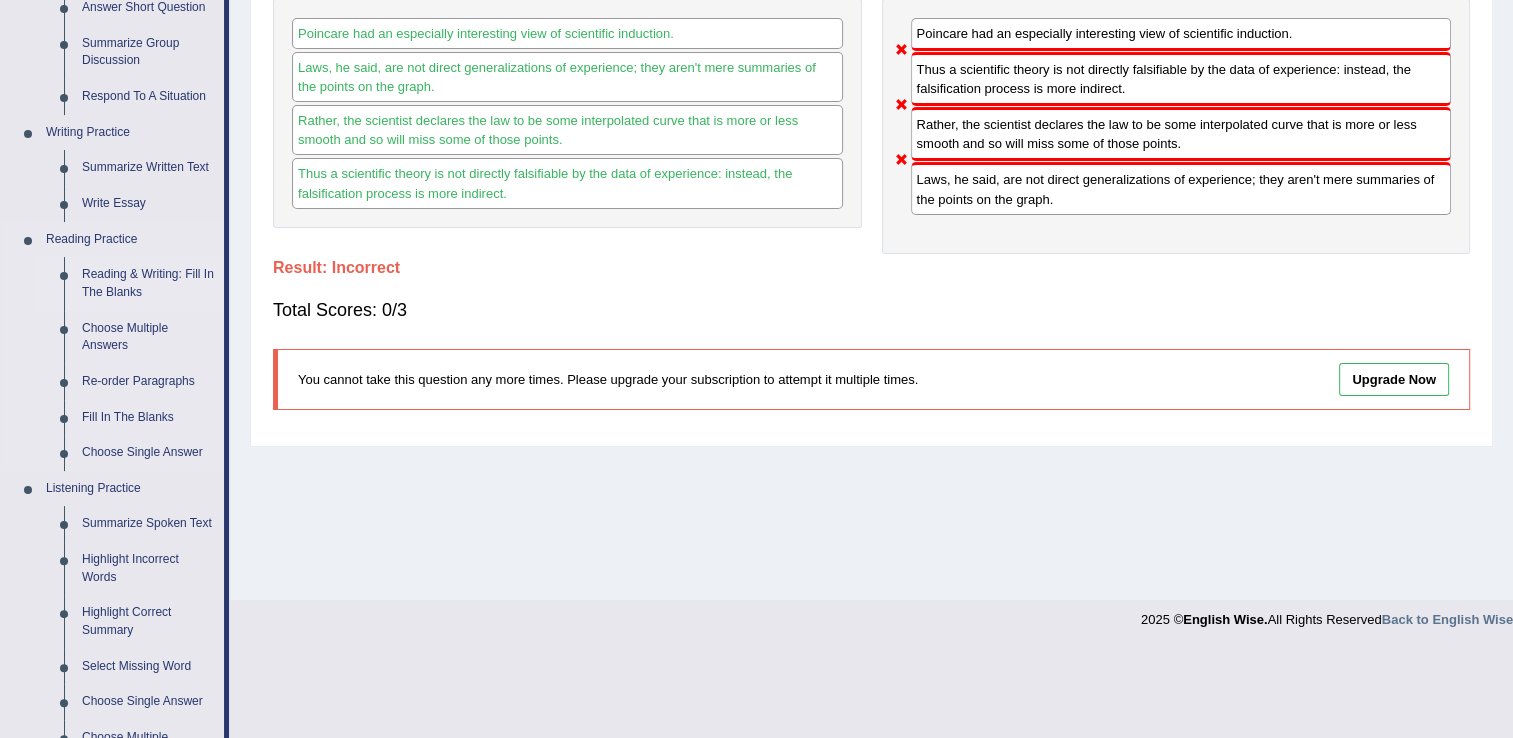 click on "Reading & Writing: Fill In The Blanks" at bounding box center [148, 283] 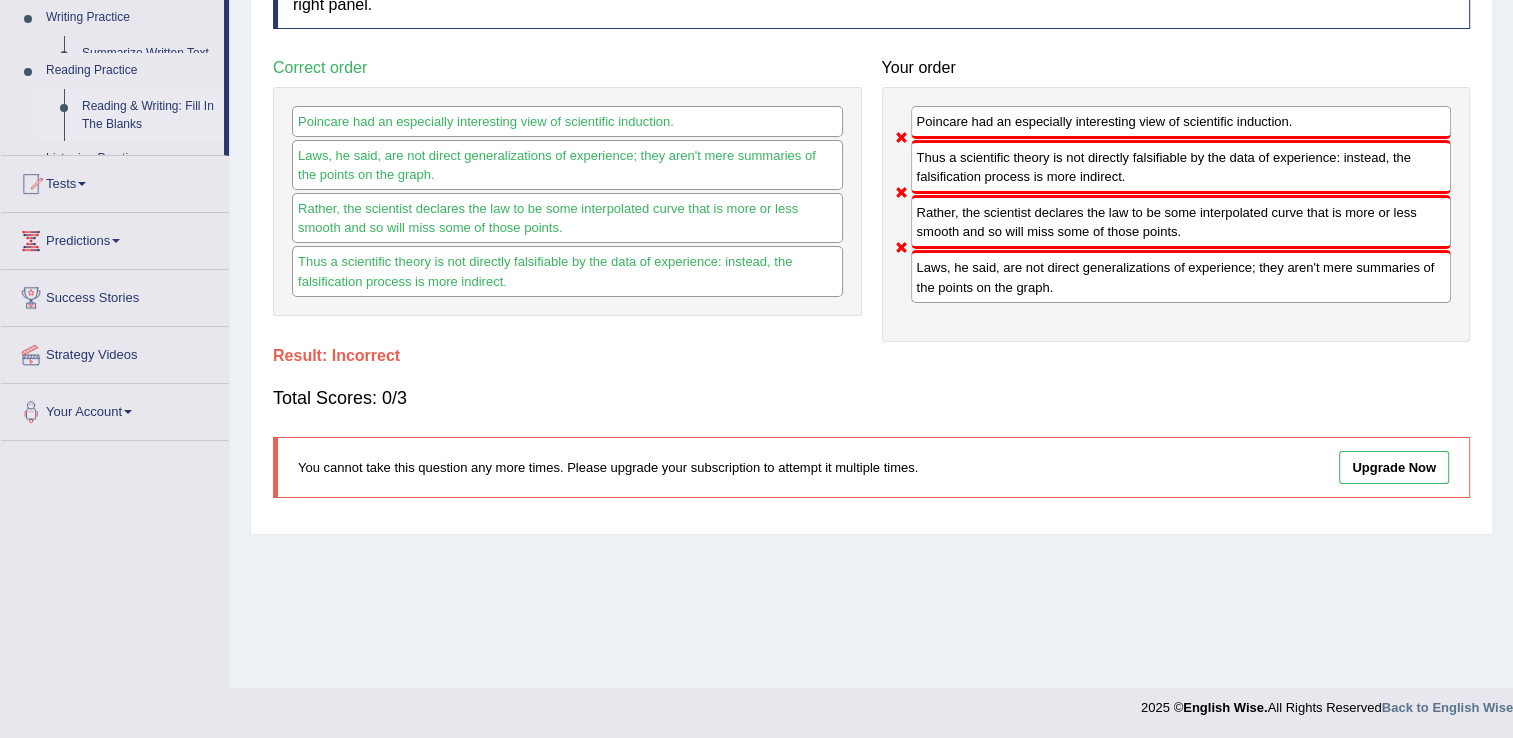 scroll, scrollTop: 312, scrollLeft: 0, axis: vertical 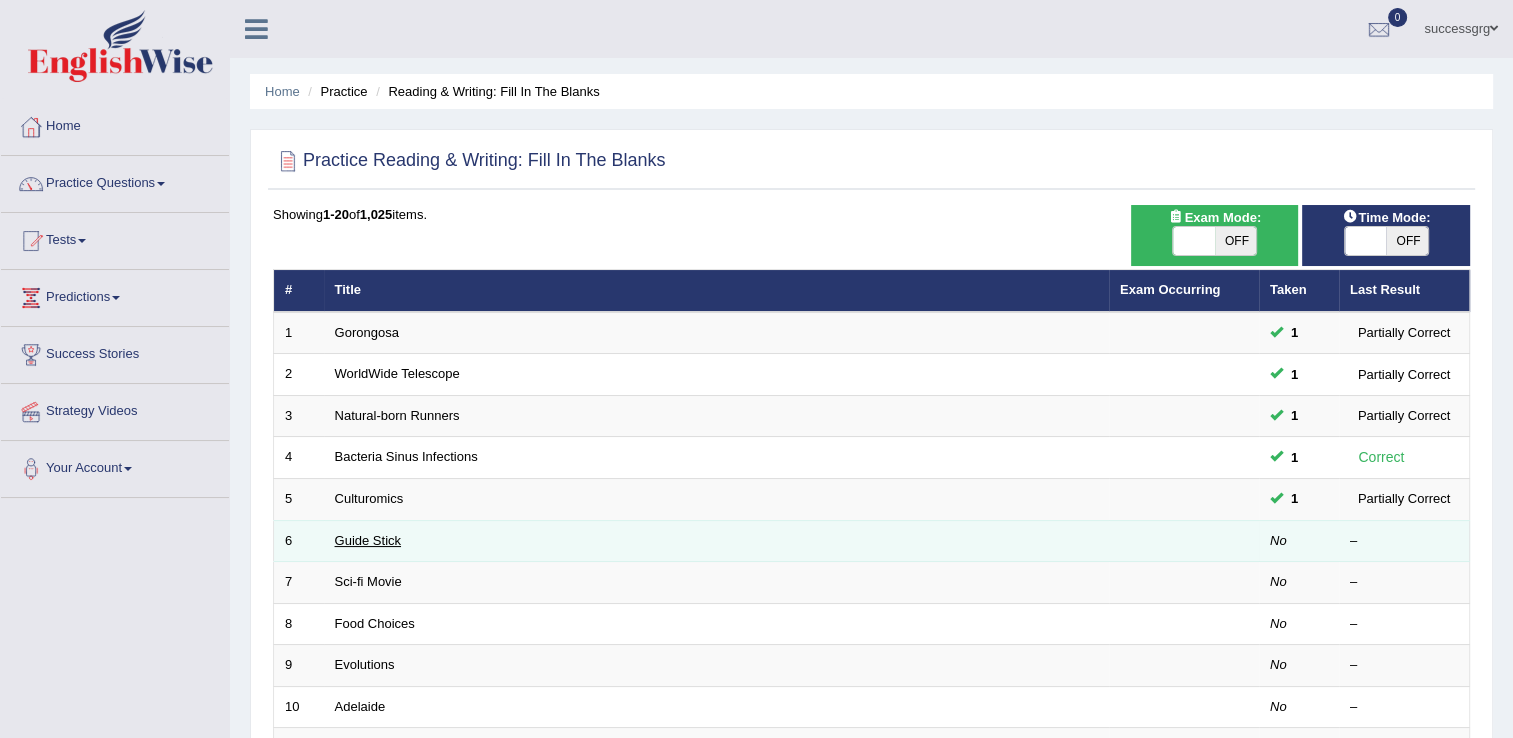 click on "Guide Stick" at bounding box center [368, 540] 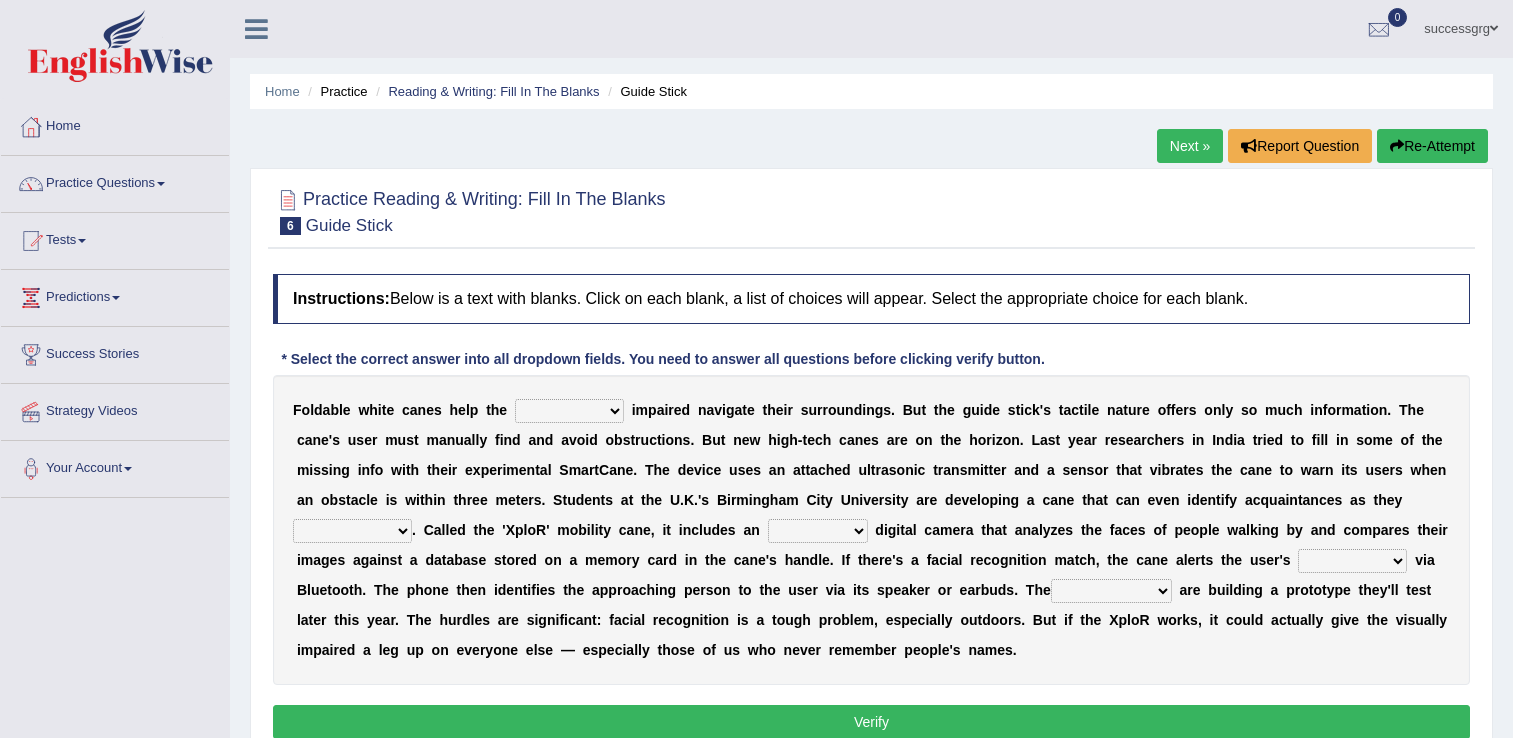 scroll, scrollTop: 0, scrollLeft: 0, axis: both 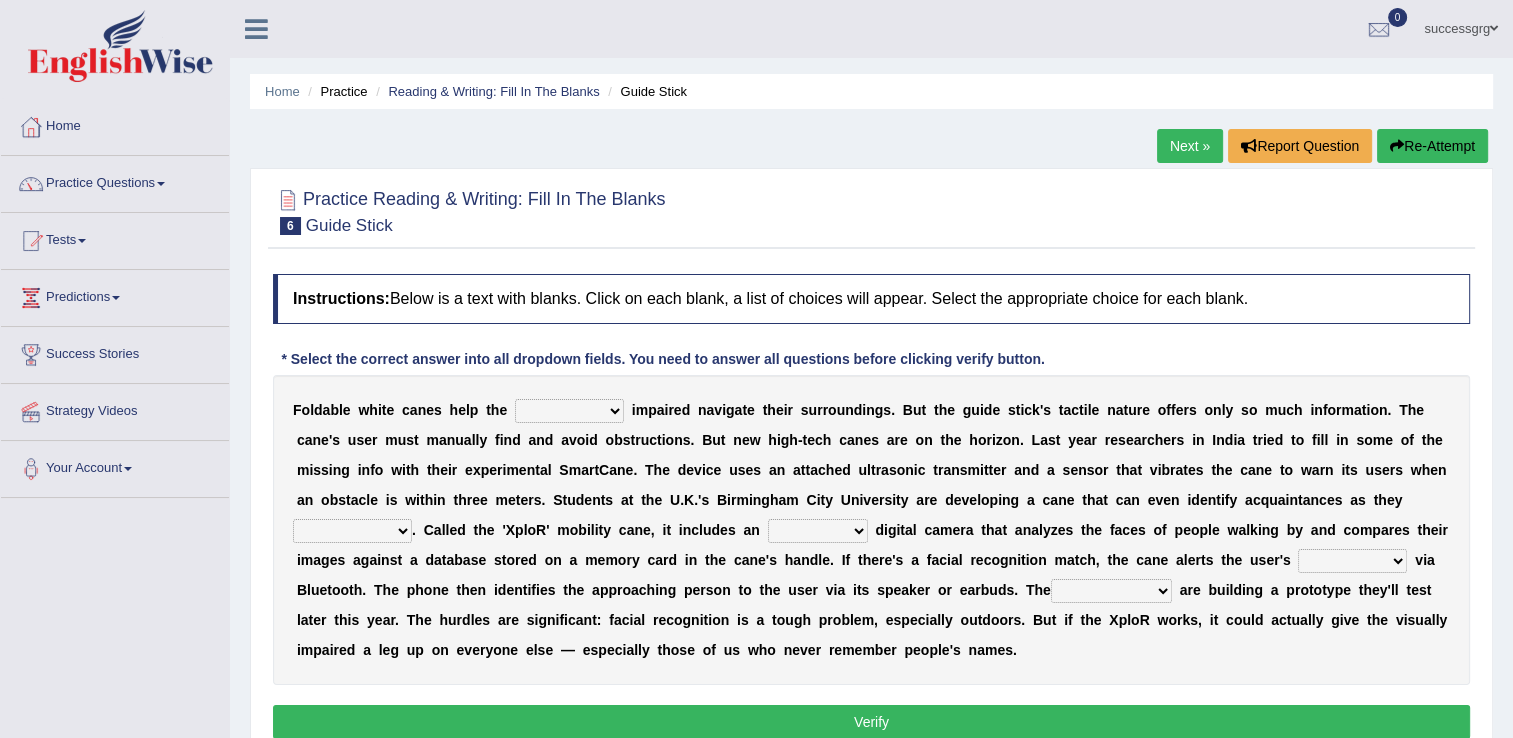 click on "felicity insensitivity visually malleability" at bounding box center (569, 411) 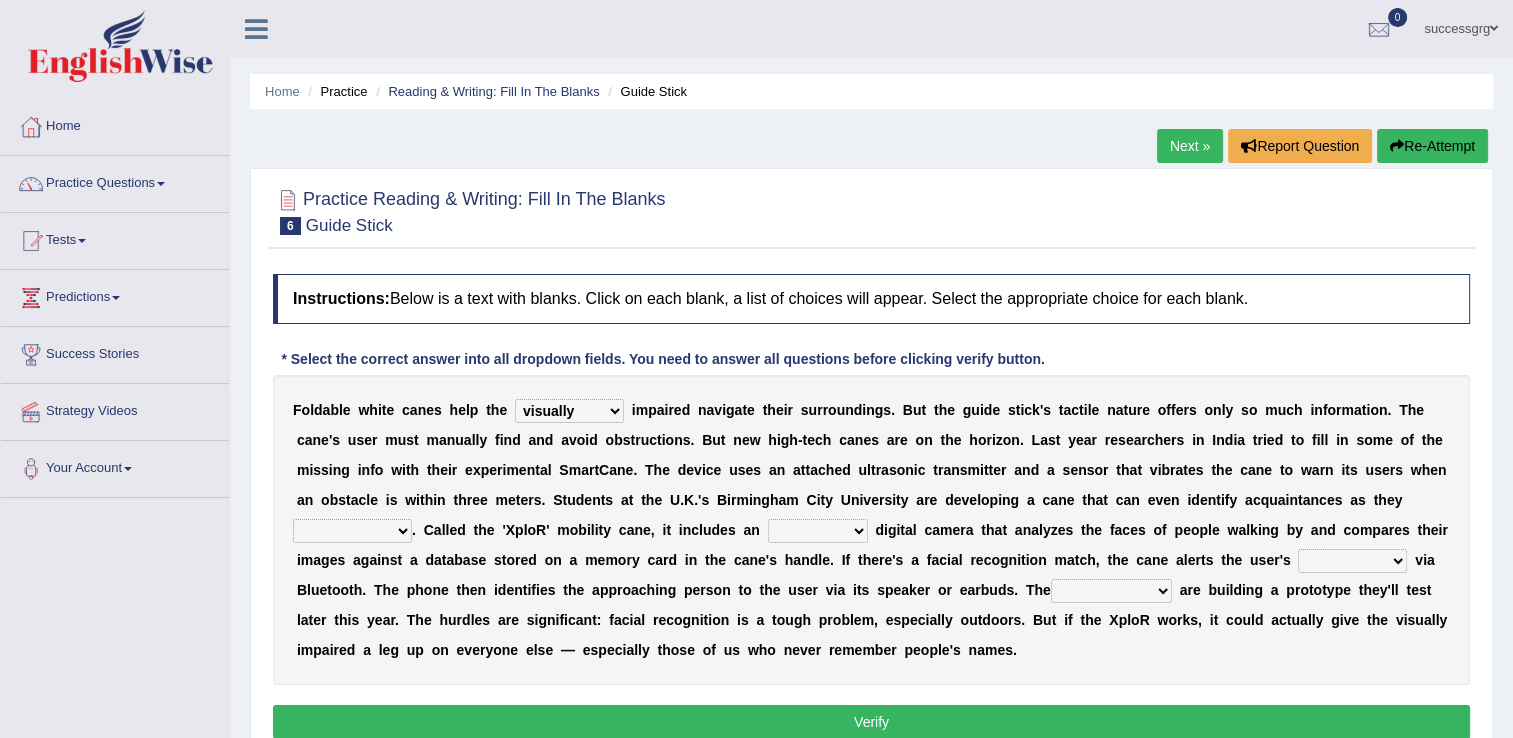 click on "likelihood throat northernmost approach" at bounding box center (352, 531) 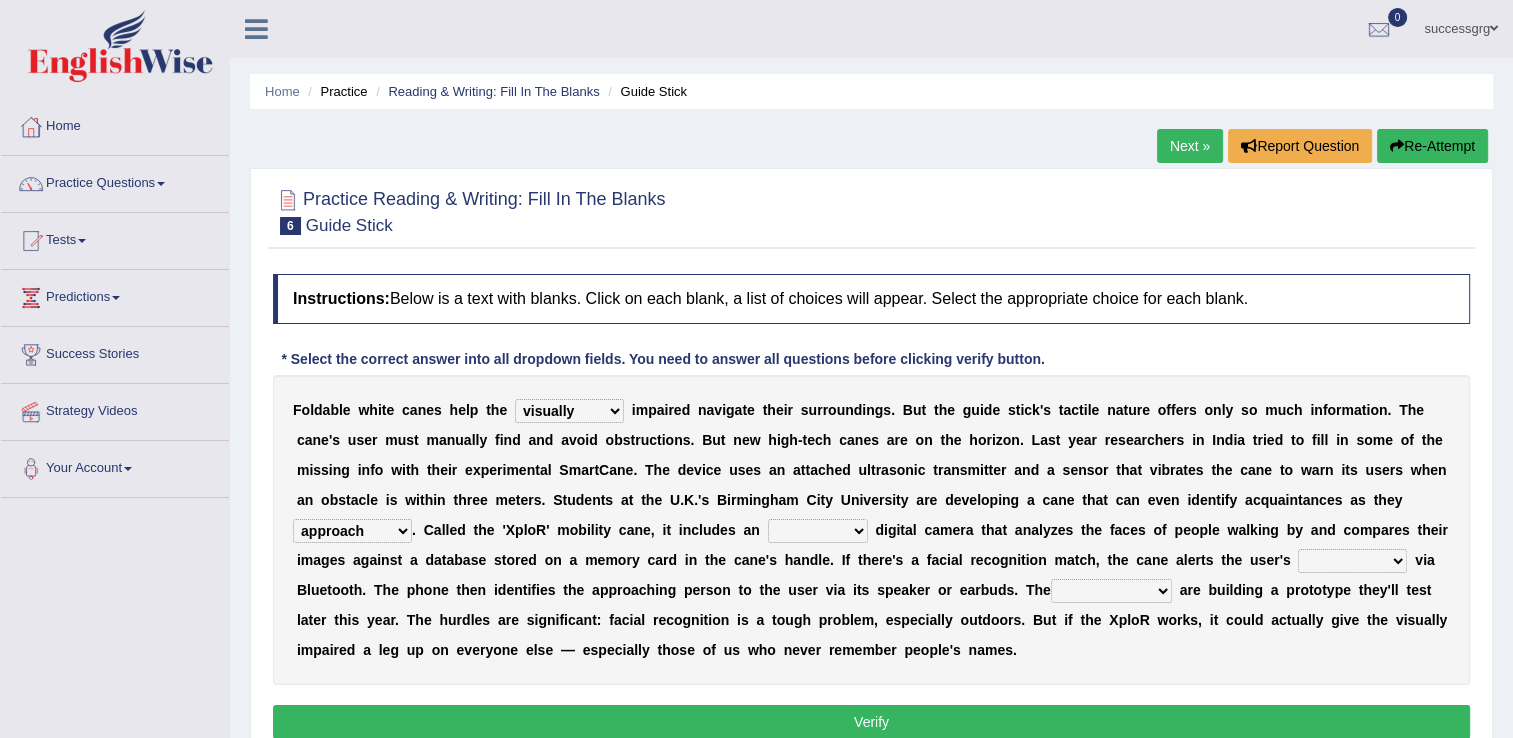 click on "untested embedded deadest skinhead" at bounding box center [818, 531] 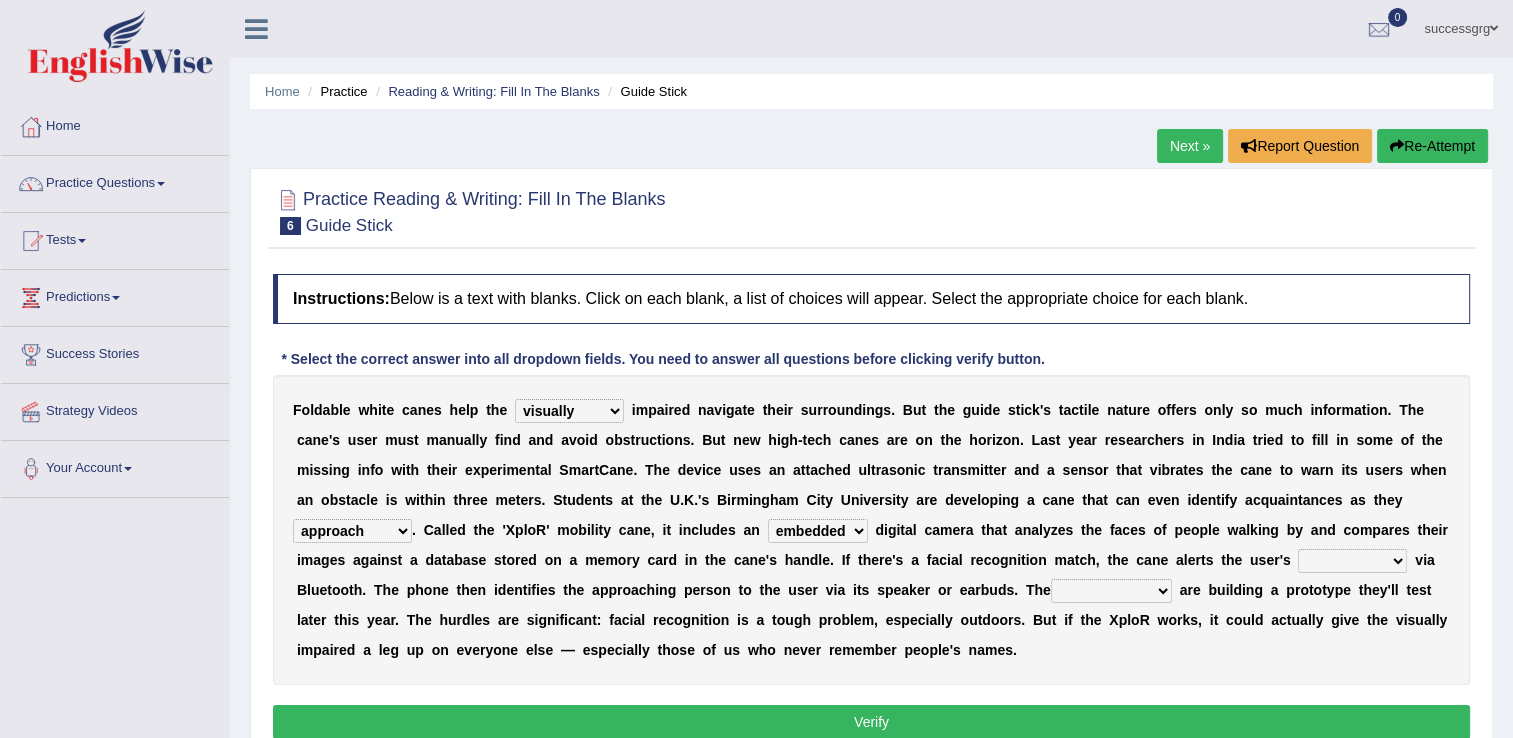 click on "waterborne alone smartphone postpone" at bounding box center [1352, 561] 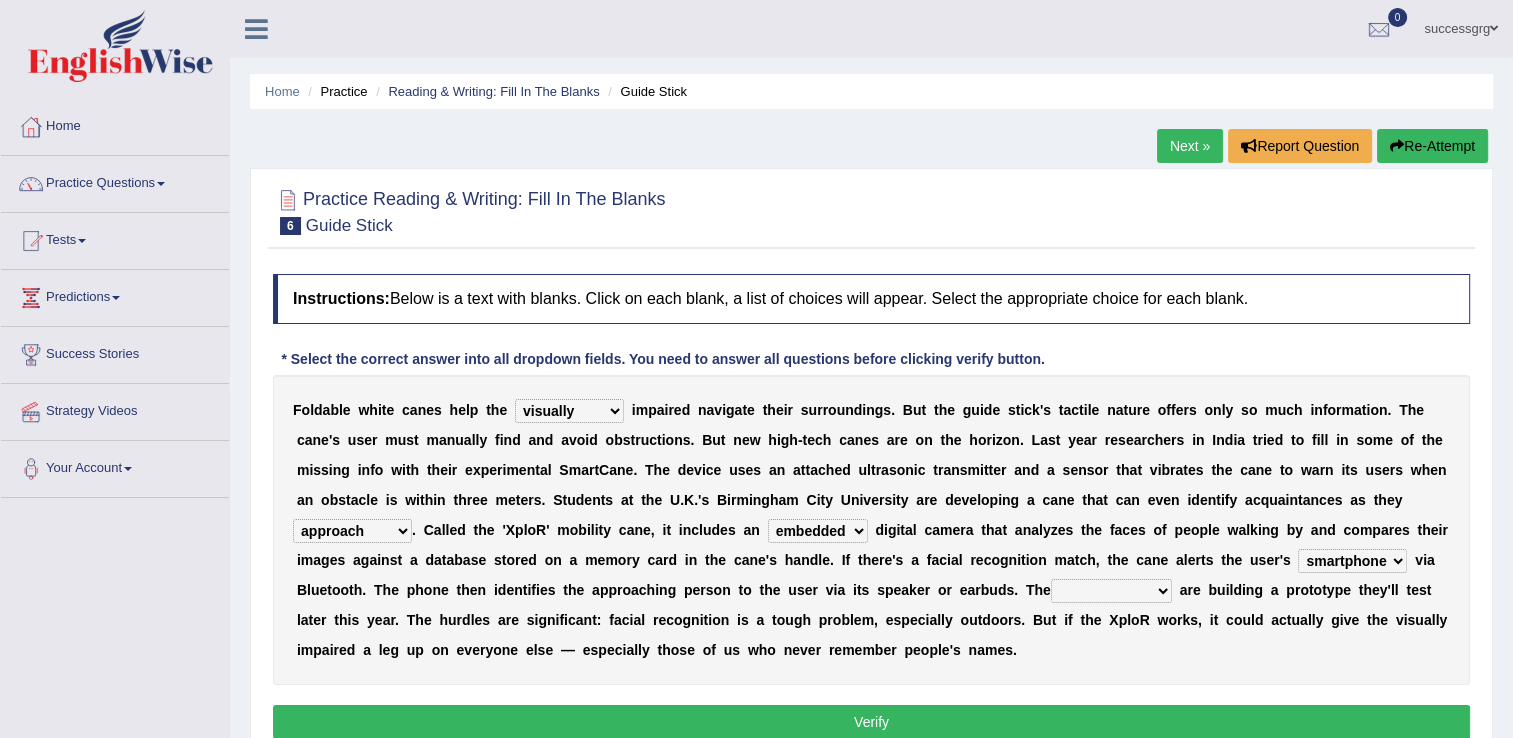 click on "jurisprudence bootless students jukebox" at bounding box center (1111, 591) 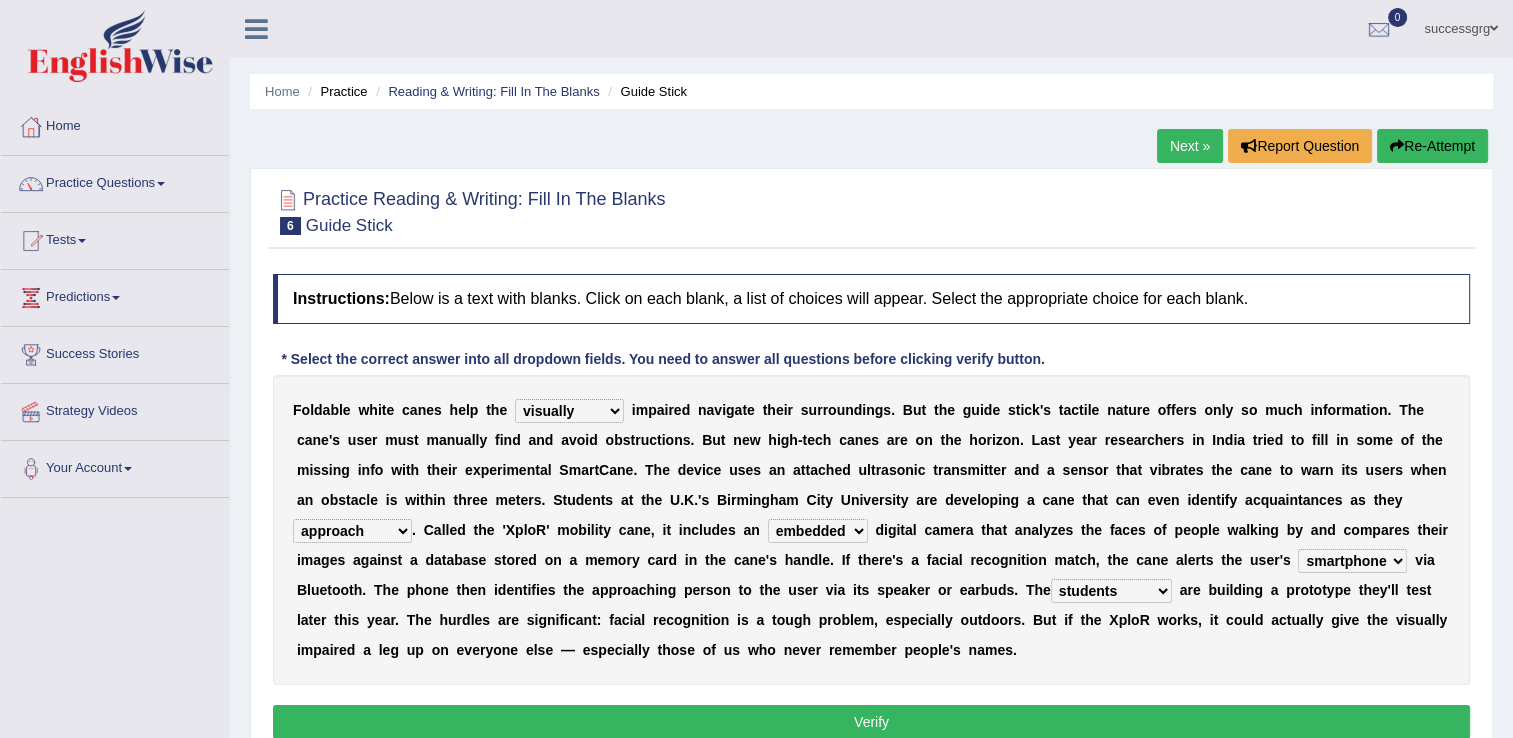 click on "jurisprudence bootless students jukebox" at bounding box center [1111, 591] 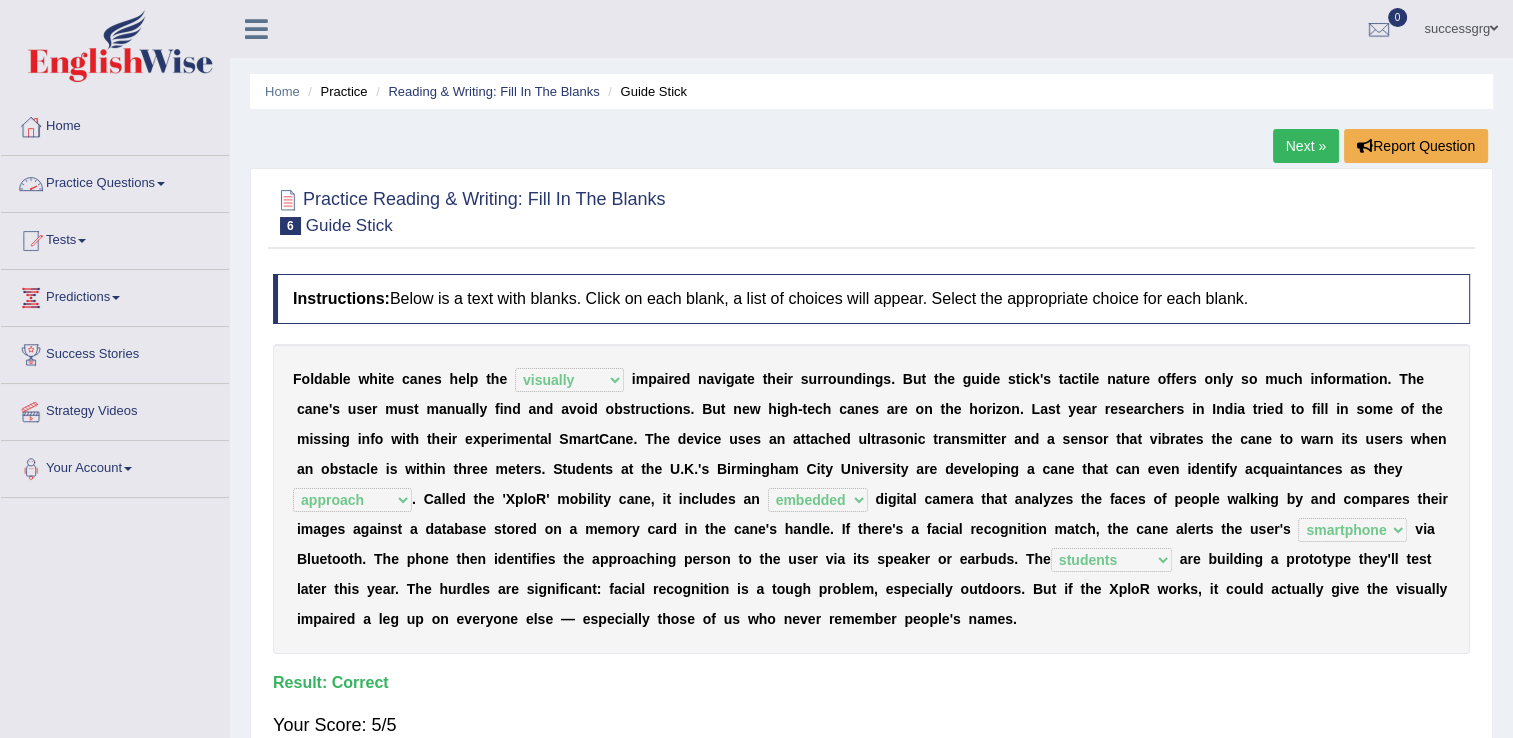 click on "Practice Questions" at bounding box center [115, 181] 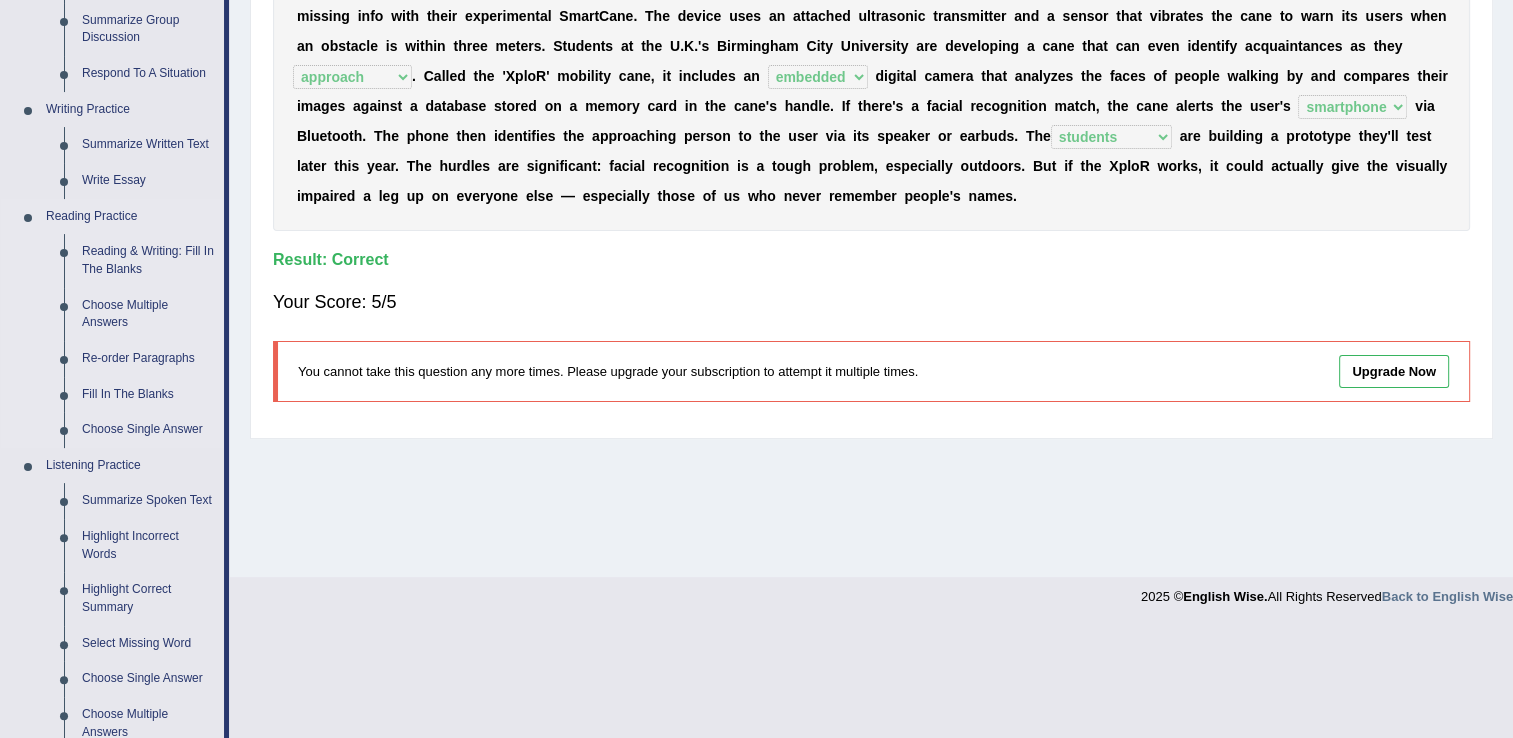 scroll, scrollTop: 300, scrollLeft: 0, axis: vertical 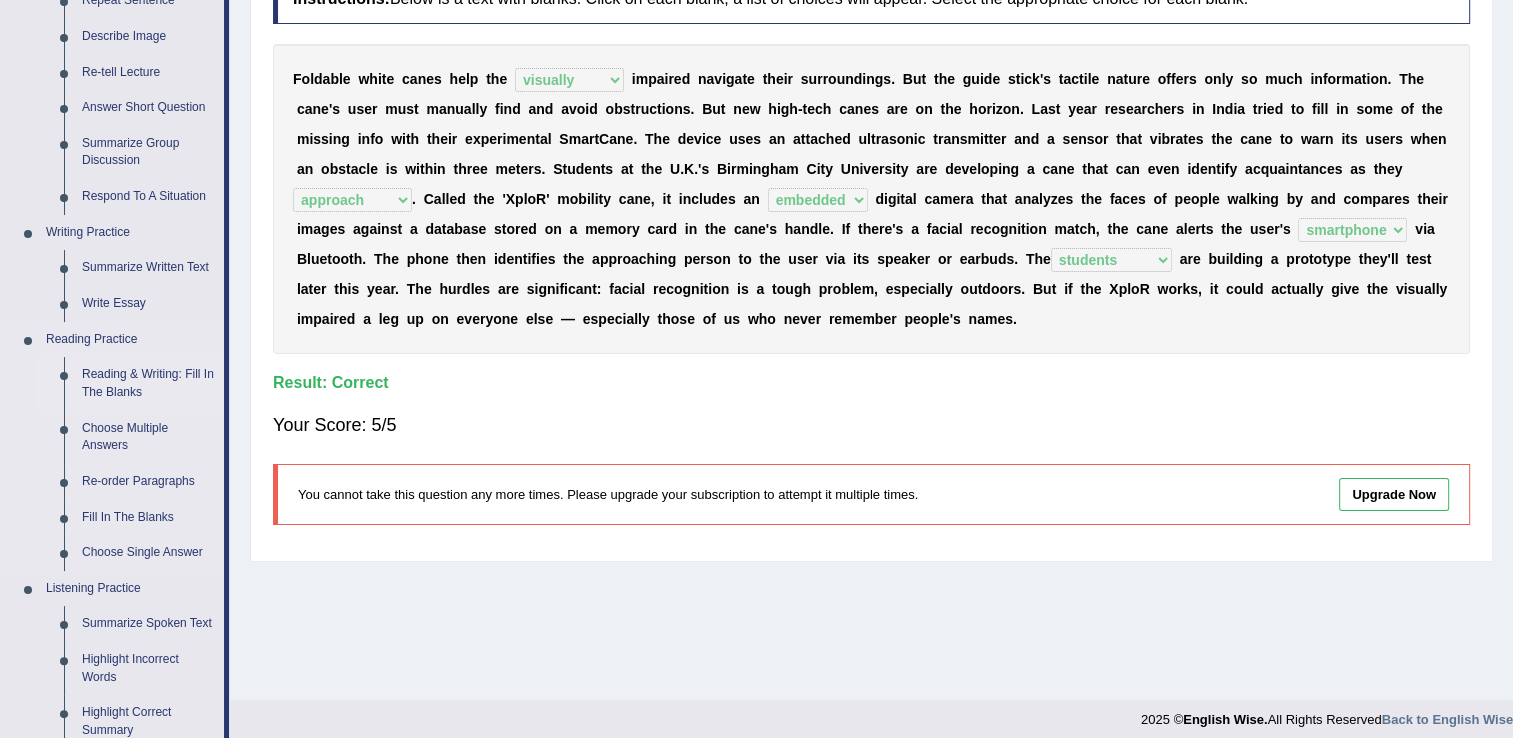 click on "Reading & Writing: Fill In The Blanks" at bounding box center (148, 383) 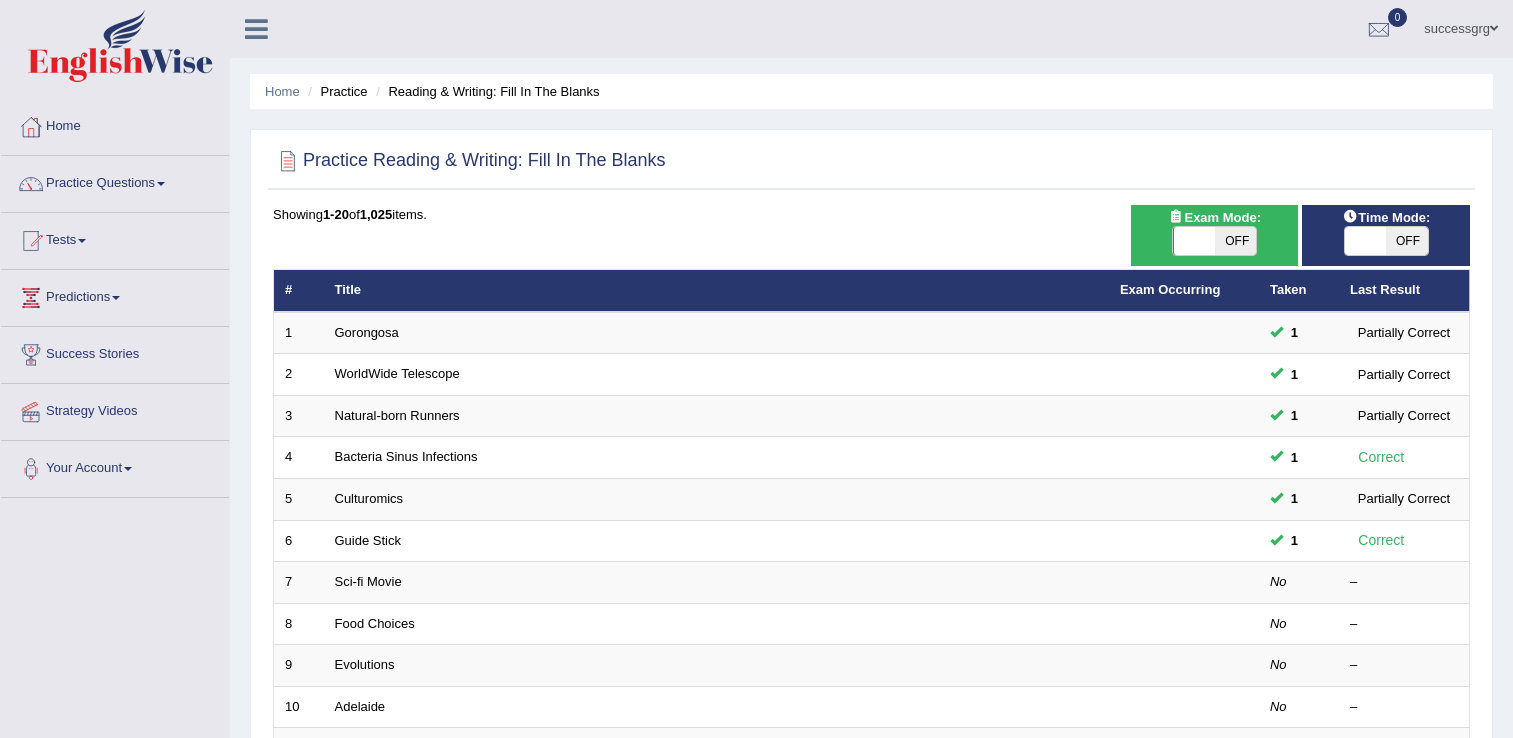 scroll, scrollTop: 100, scrollLeft: 0, axis: vertical 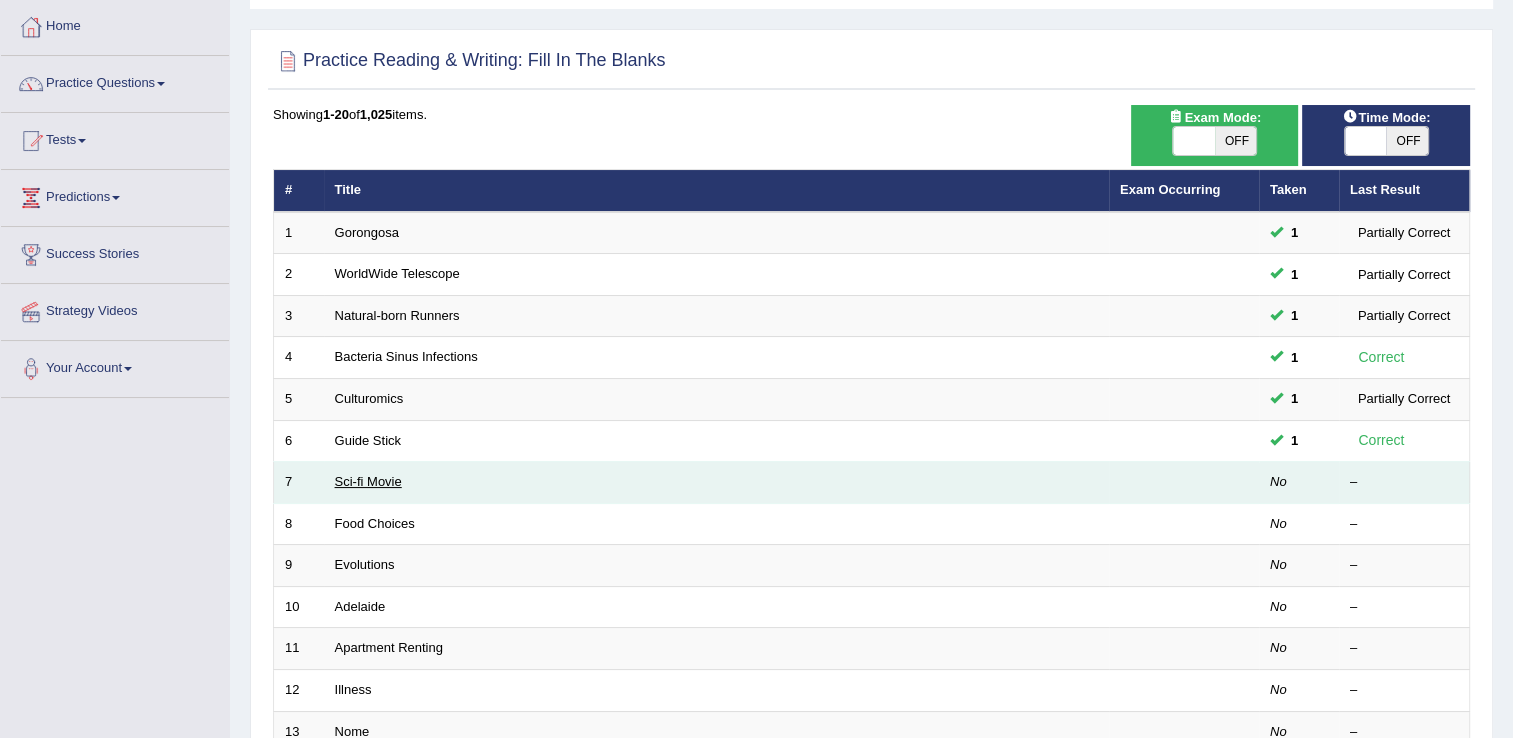 click on "Sci-fi Movie" at bounding box center (368, 481) 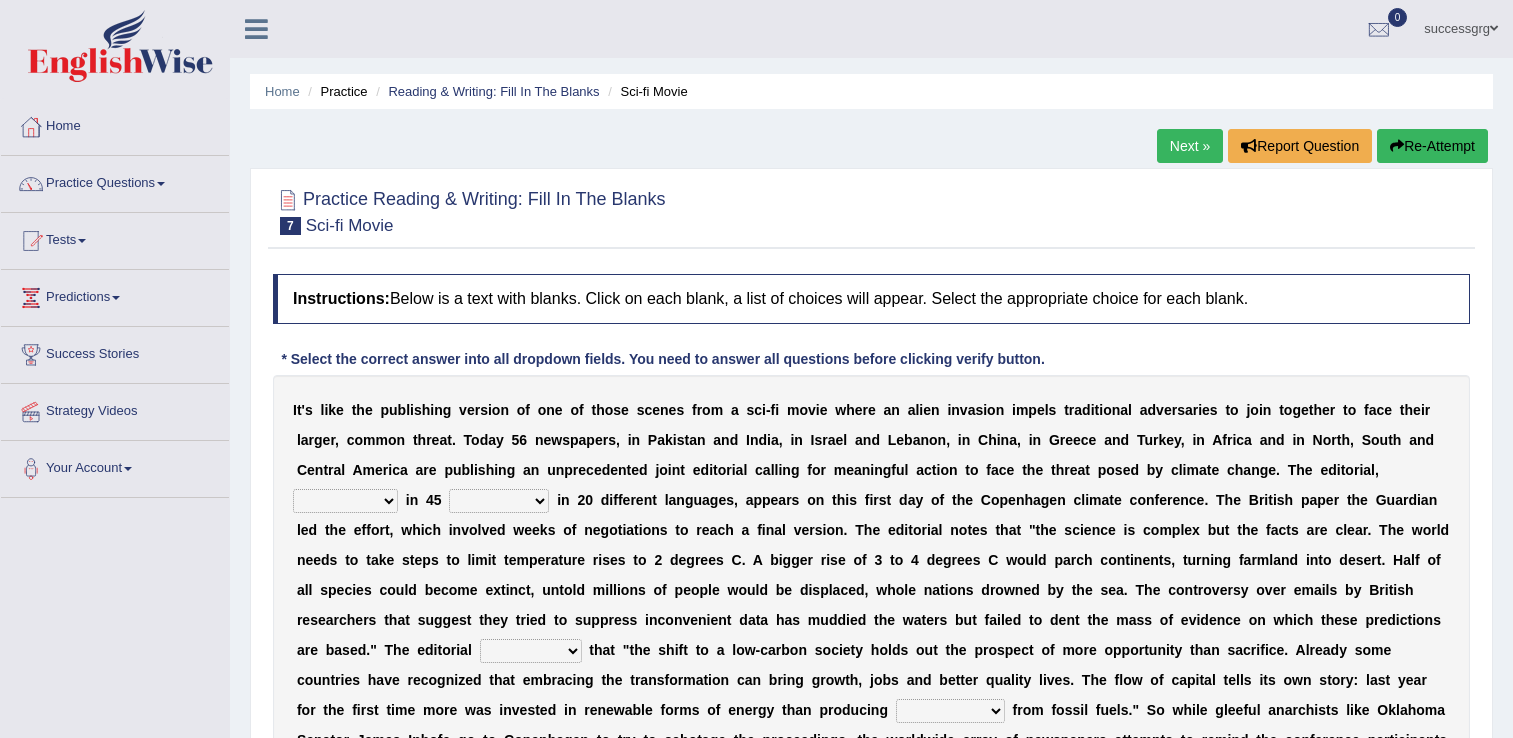 scroll, scrollTop: 0, scrollLeft: 0, axis: both 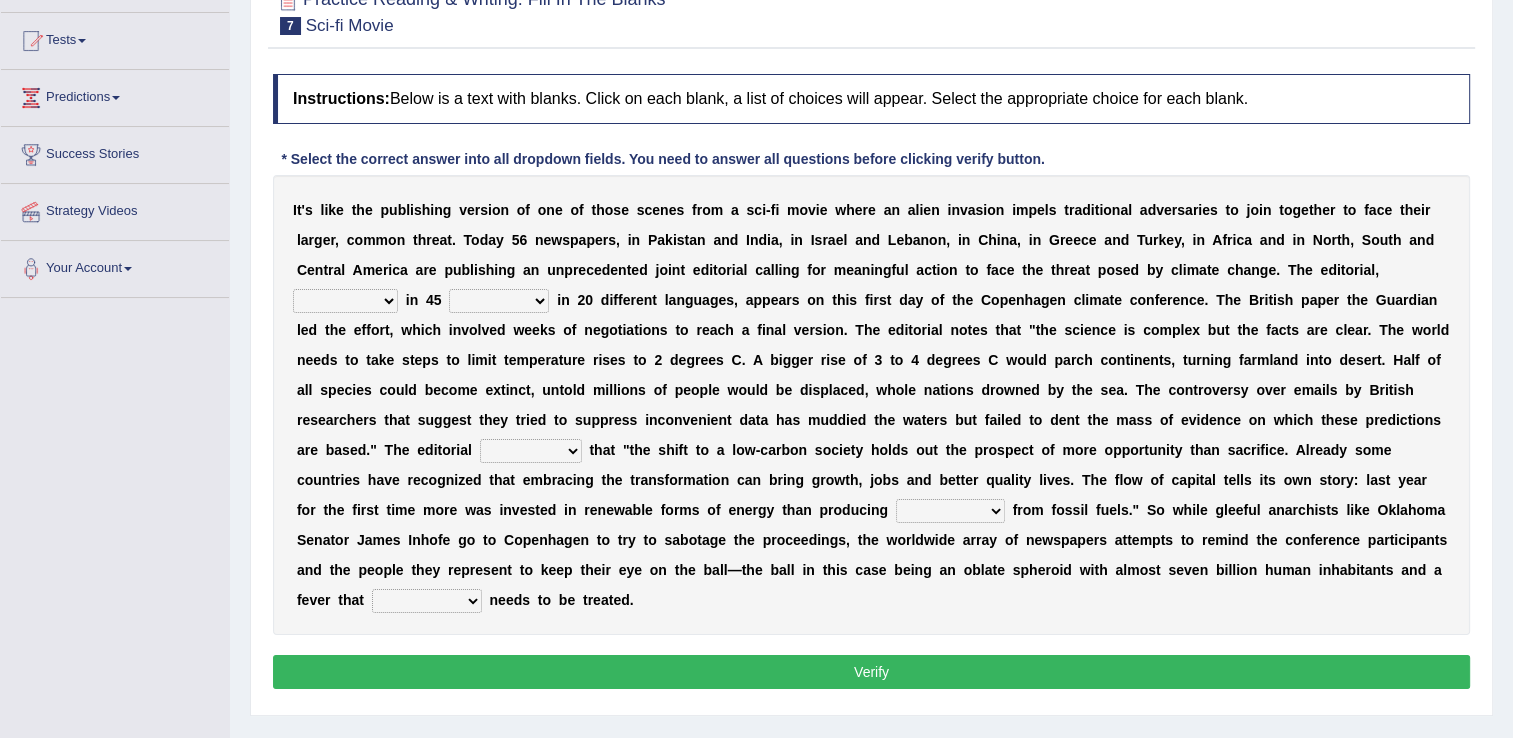 click on "published publicized burnished transmitted" at bounding box center [345, 301] 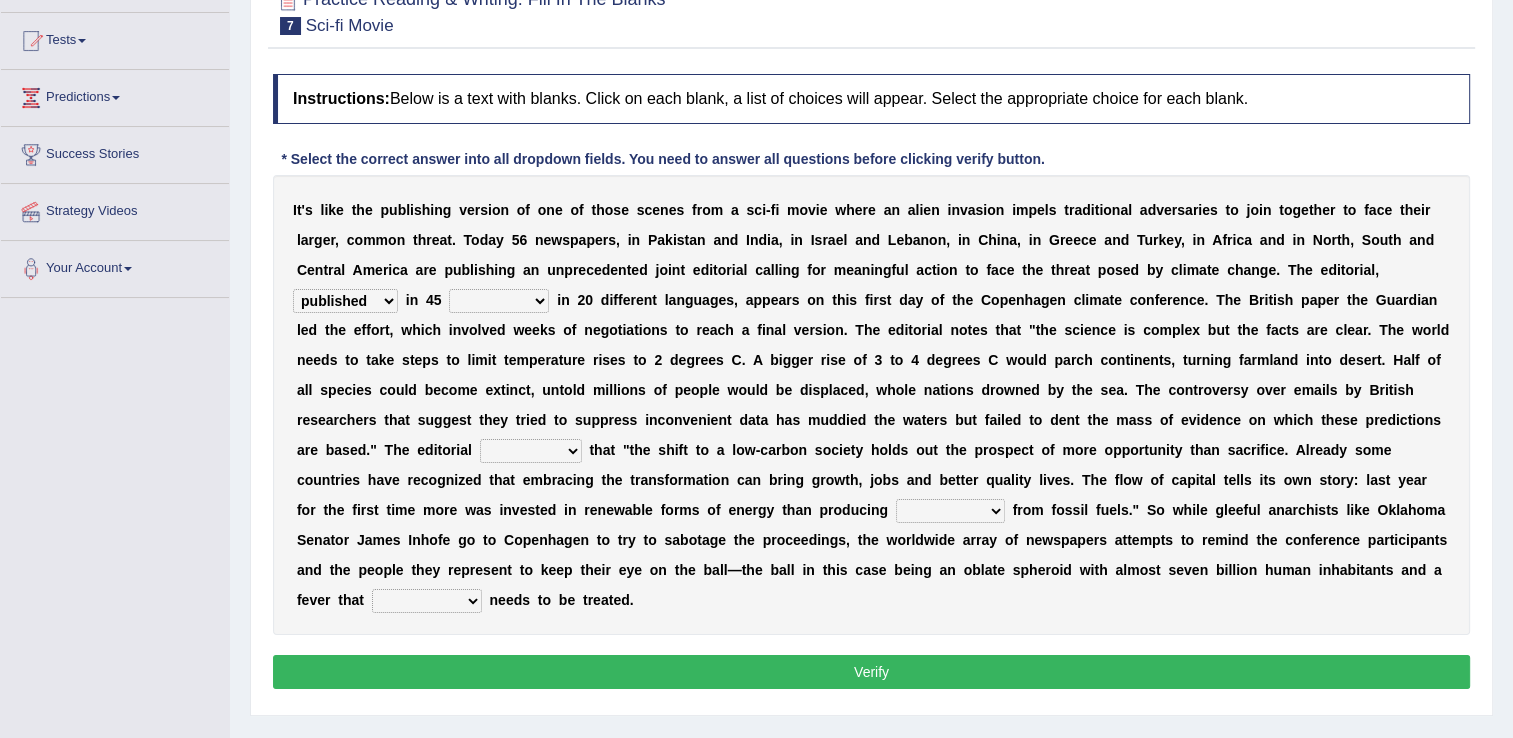click on "published publicized burnished transmitted" at bounding box center (345, 301) 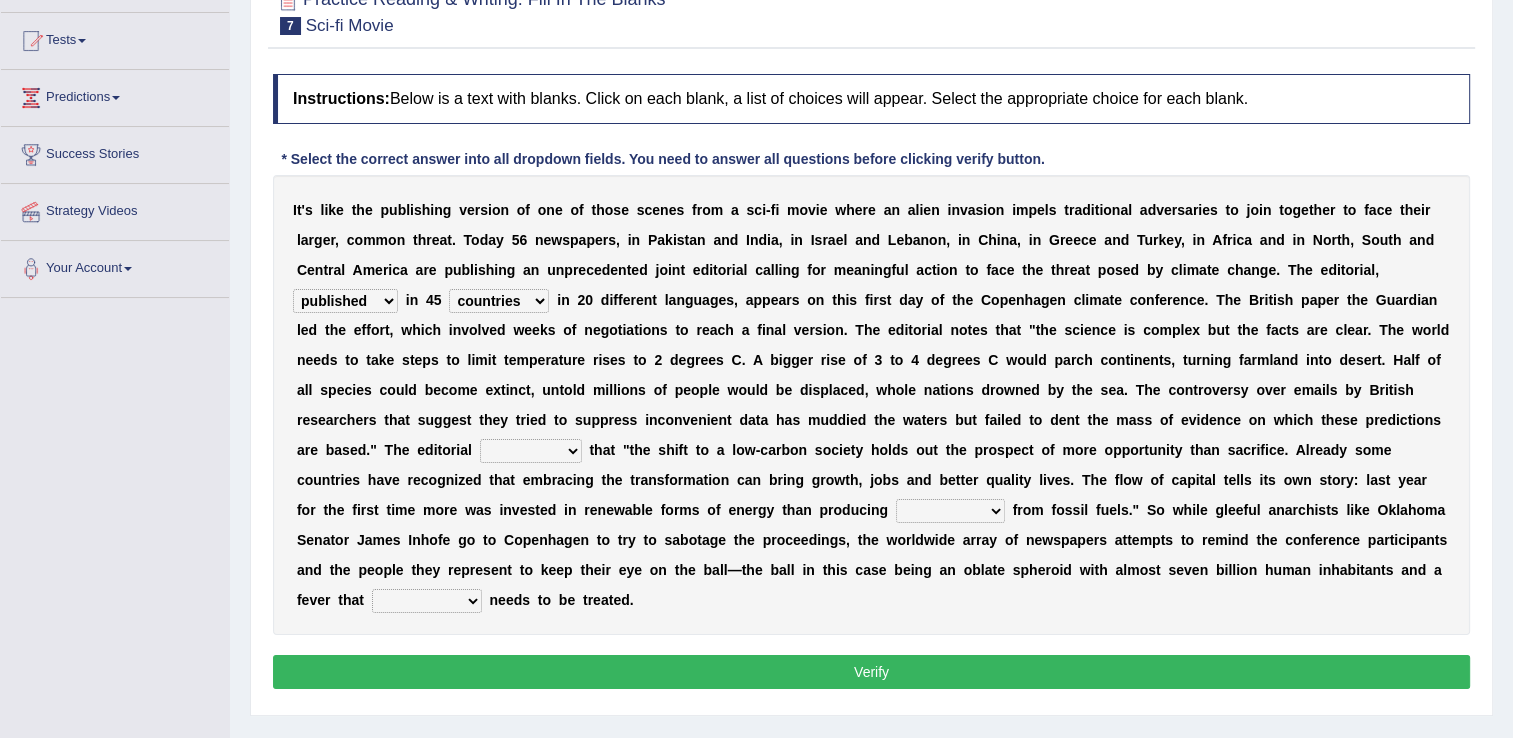 click on "modified protested recognized declined" at bounding box center (531, 451) 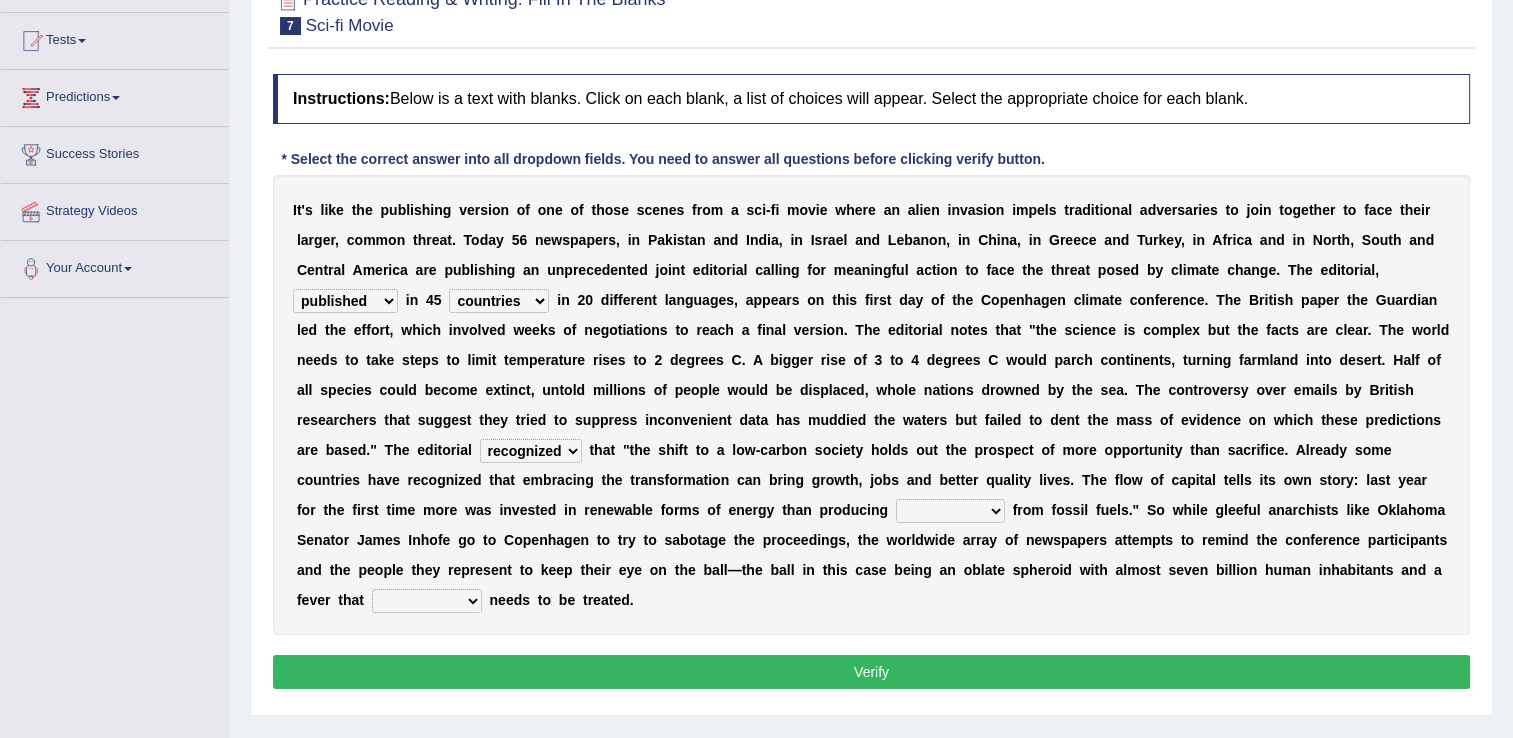 click on "electricity indivisibility negativity significance" at bounding box center (950, 511) 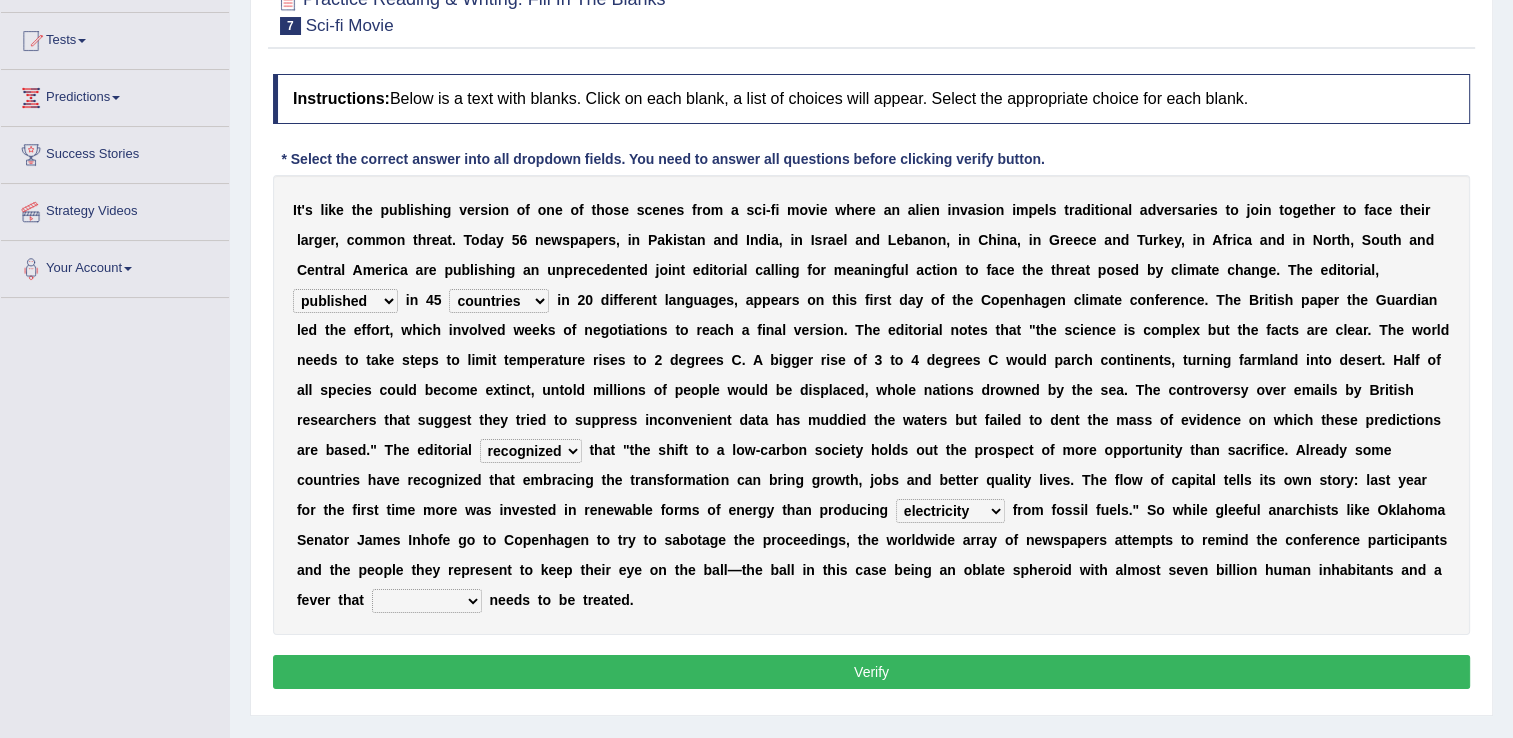 click on "electricity indivisibility negativity significance" at bounding box center (950, 511) 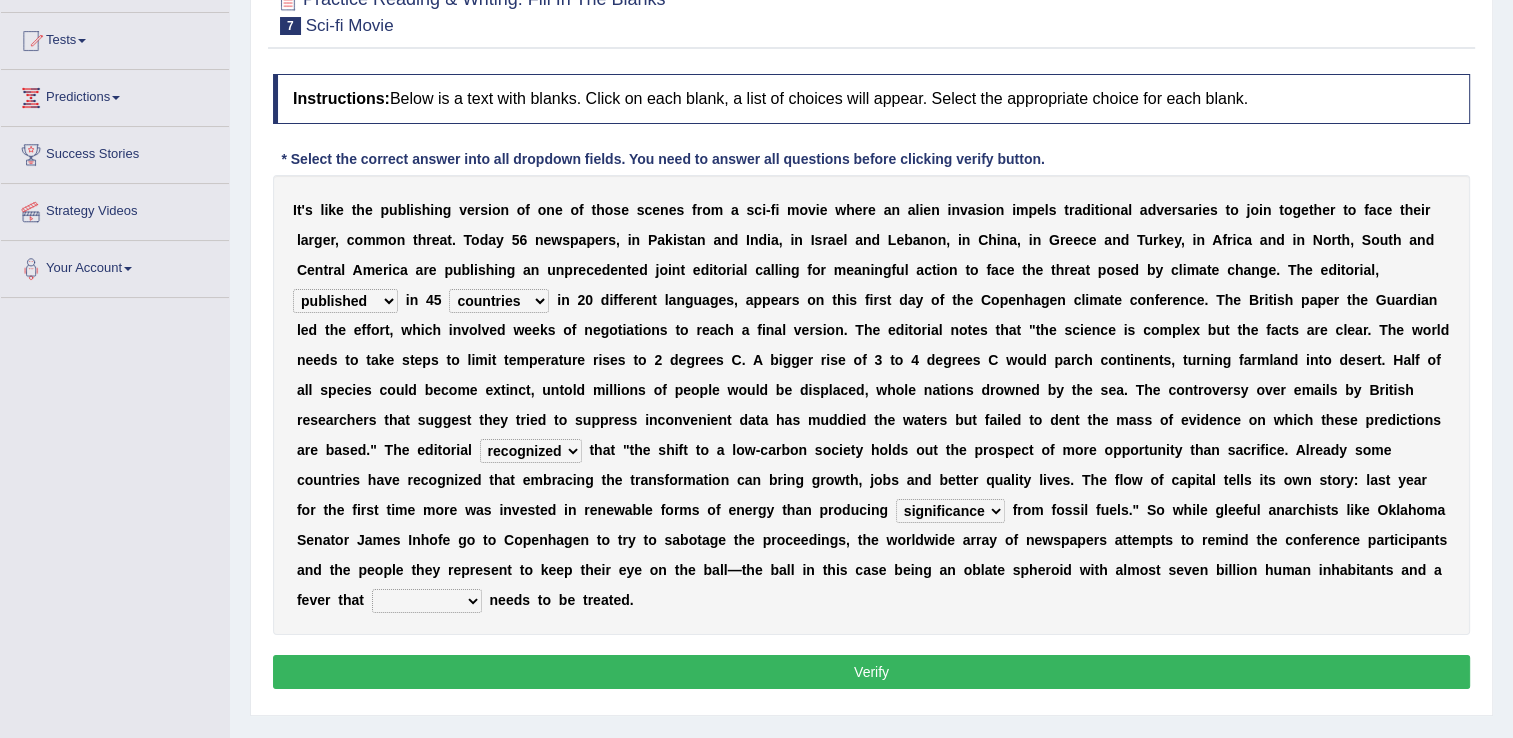 click on "solicitously desperately ephemerally peripherally" at bounding box center (427, 601) 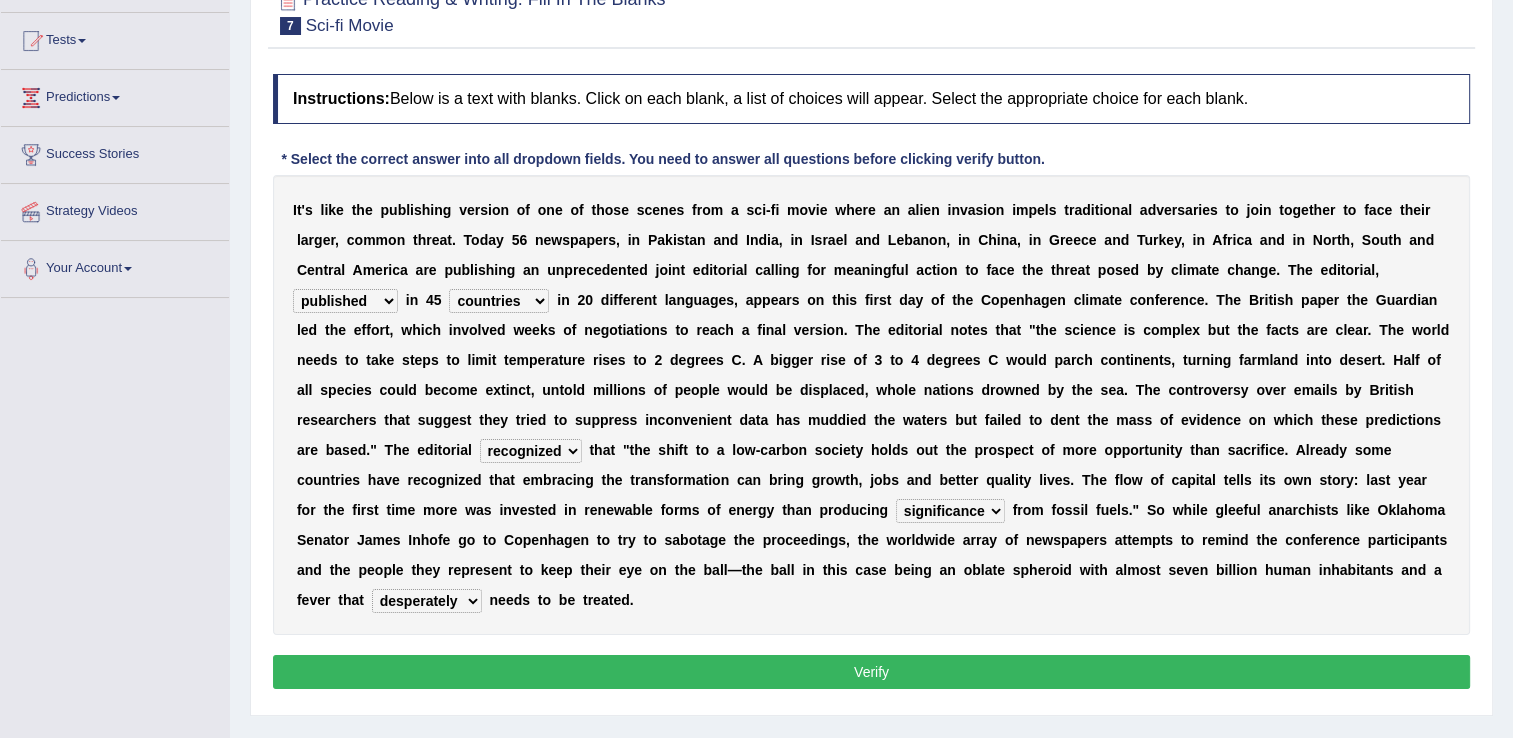 click on "solicitously desperately ephemerally peripherally" at bounding box center (427, 601) 